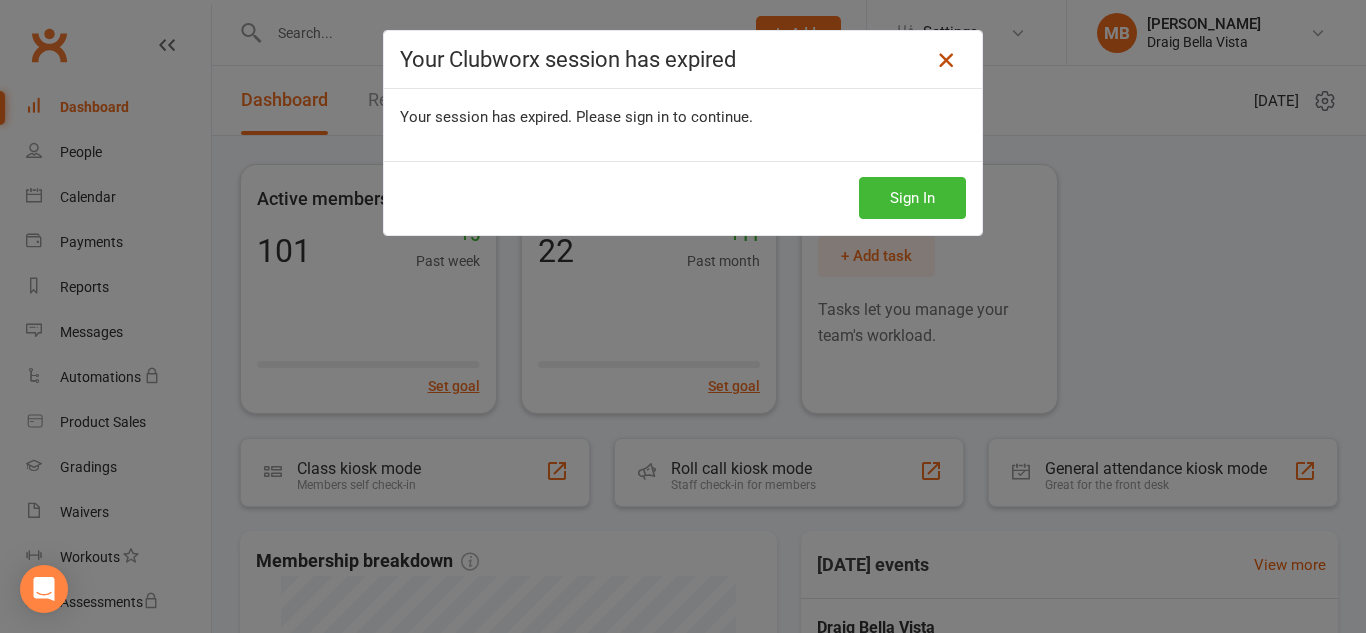 scroll, scrollTop: 0, scrollLeft: 0, axis: both 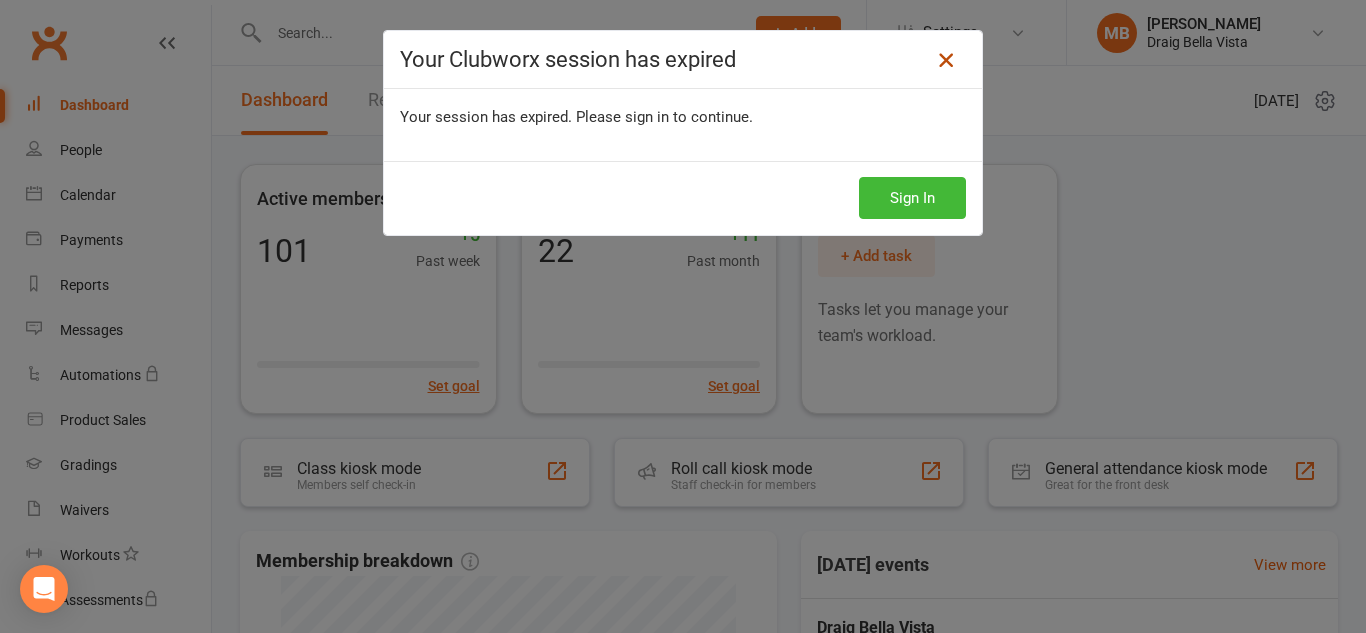 click at bounding box center [946, 60] 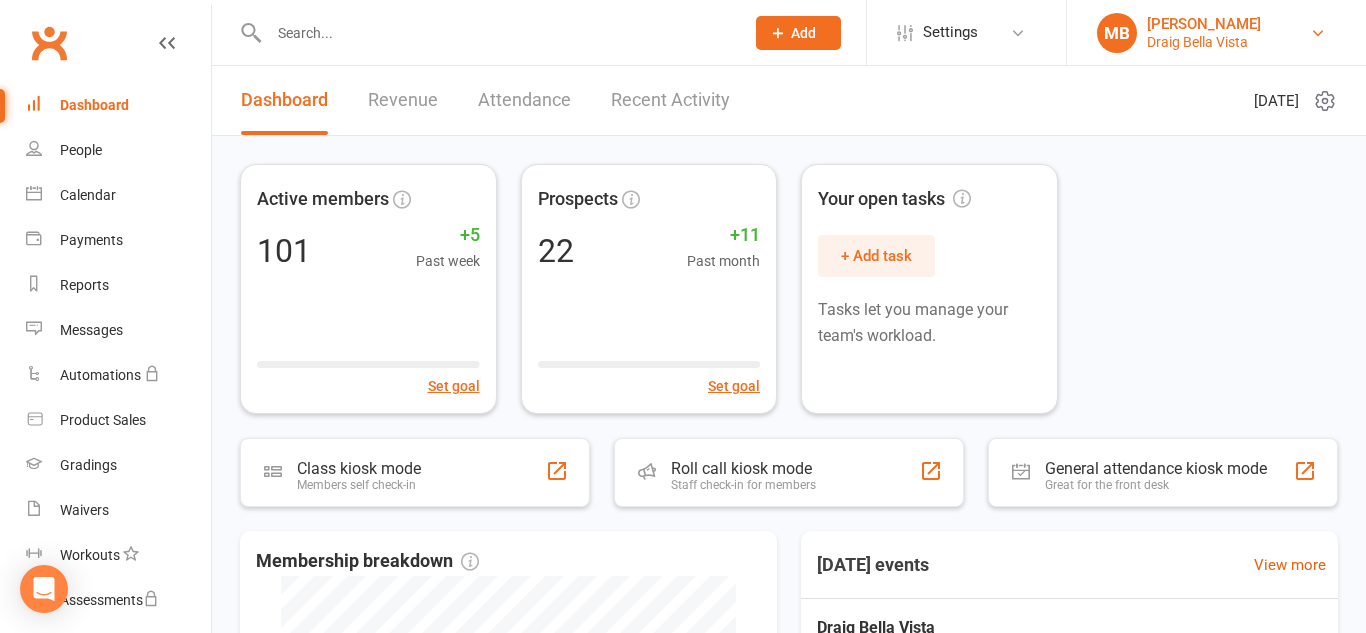 click on "MB [PERSON_NAME] Draig Bella Vista" at bounding box center [1216, 33] 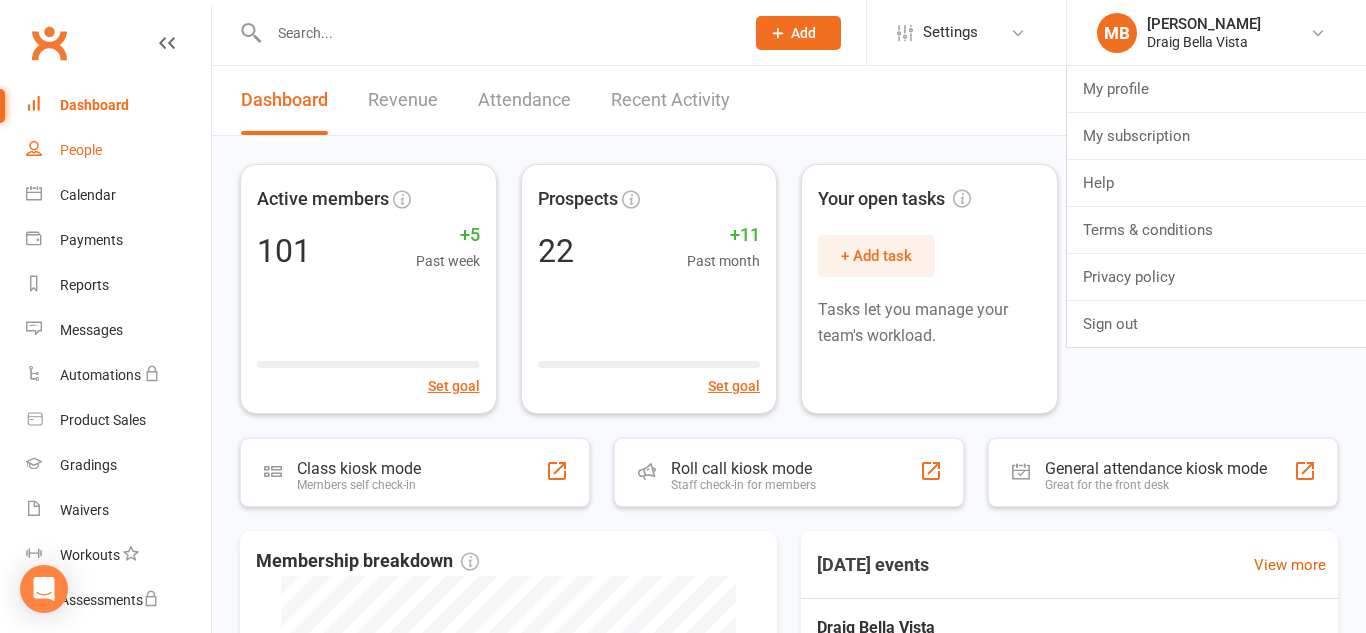 click on "People" at bounding box center (81, 150) 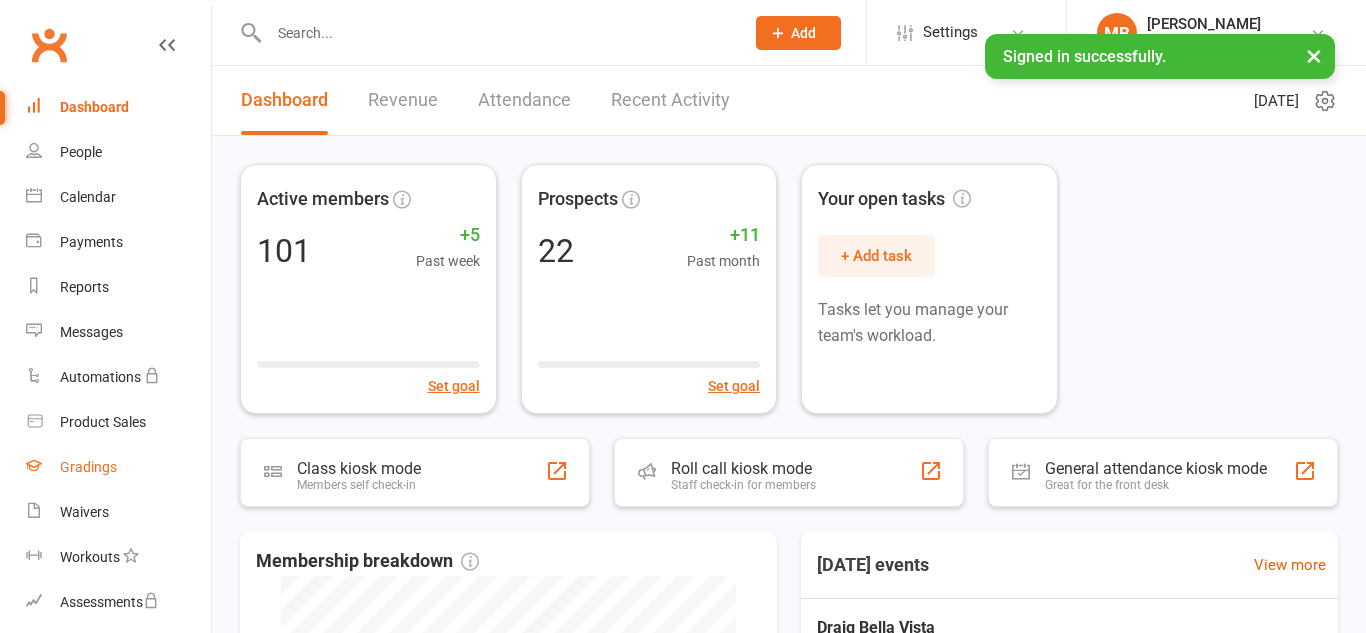 scroll, scrollTop: 0, scrollLeft: 0, axis: both 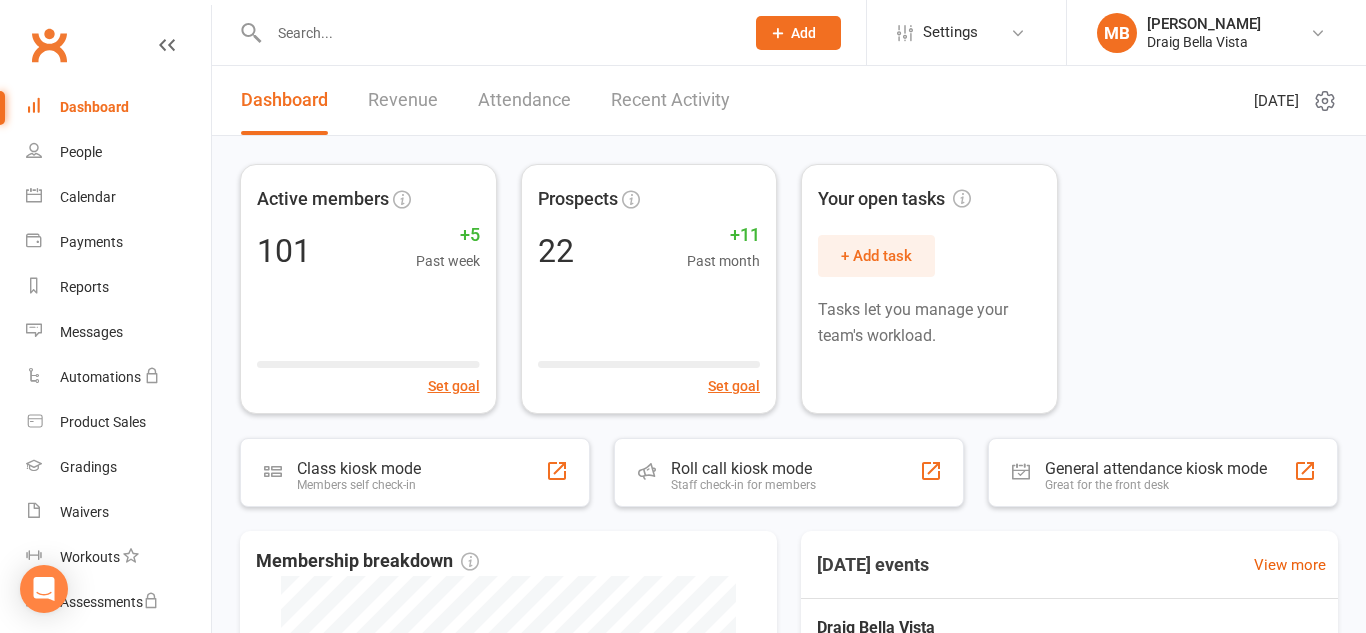 click on "Dashboard" at bounding box center (94, 107) 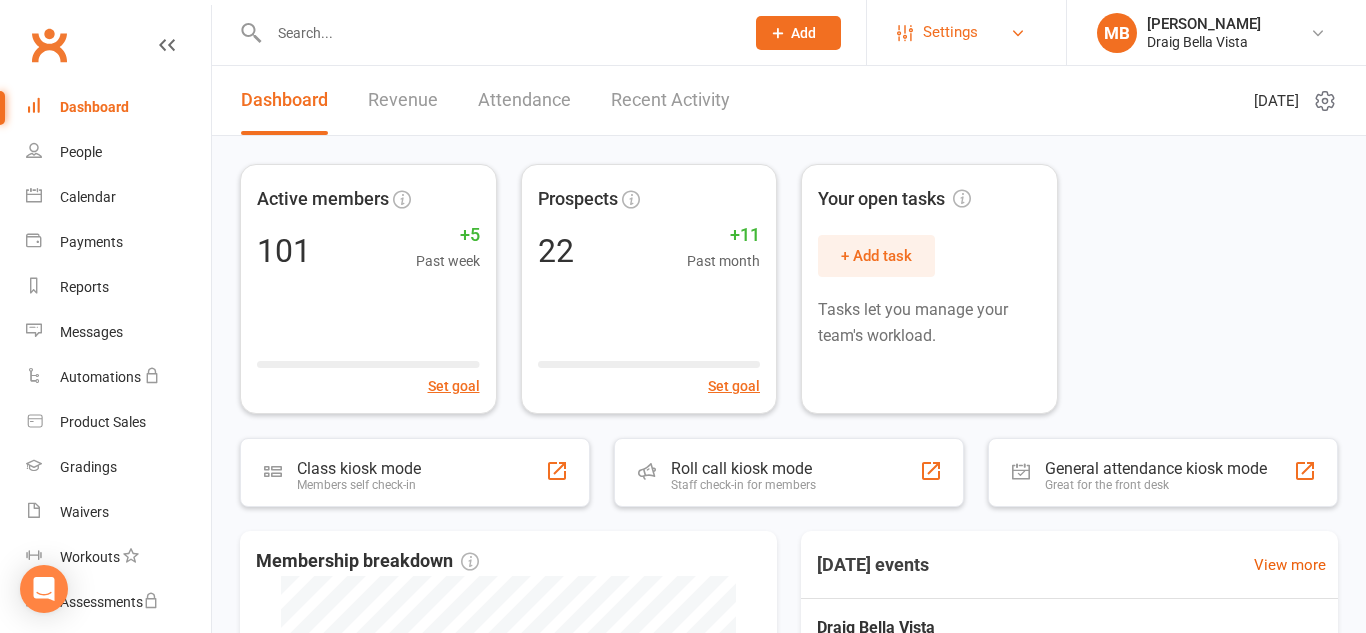 click on "Settings" at bounding box center [966, 32] 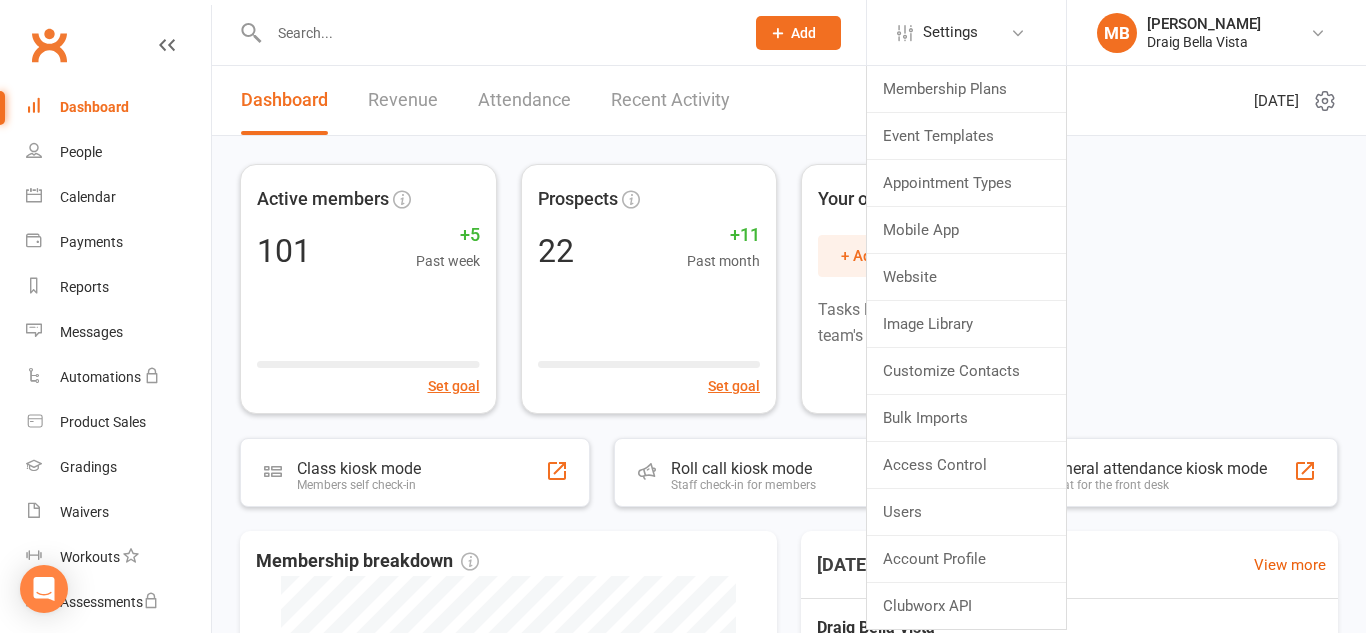 click at bounding box center (496, 33) 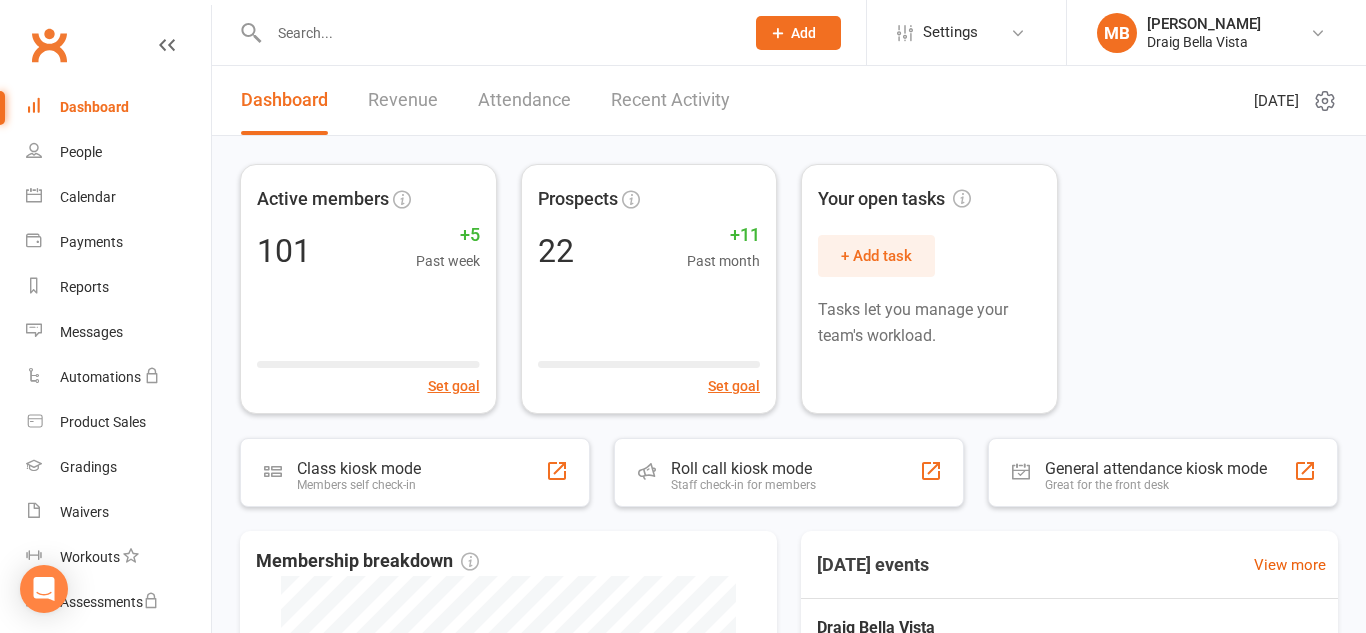 click on "Active members 101 +5 Past week Set goal Prospects 22 +11 Past month Set goal Your open tasks + Add task Tasks let you manage your team's workload." at bounding box center (789, 289) 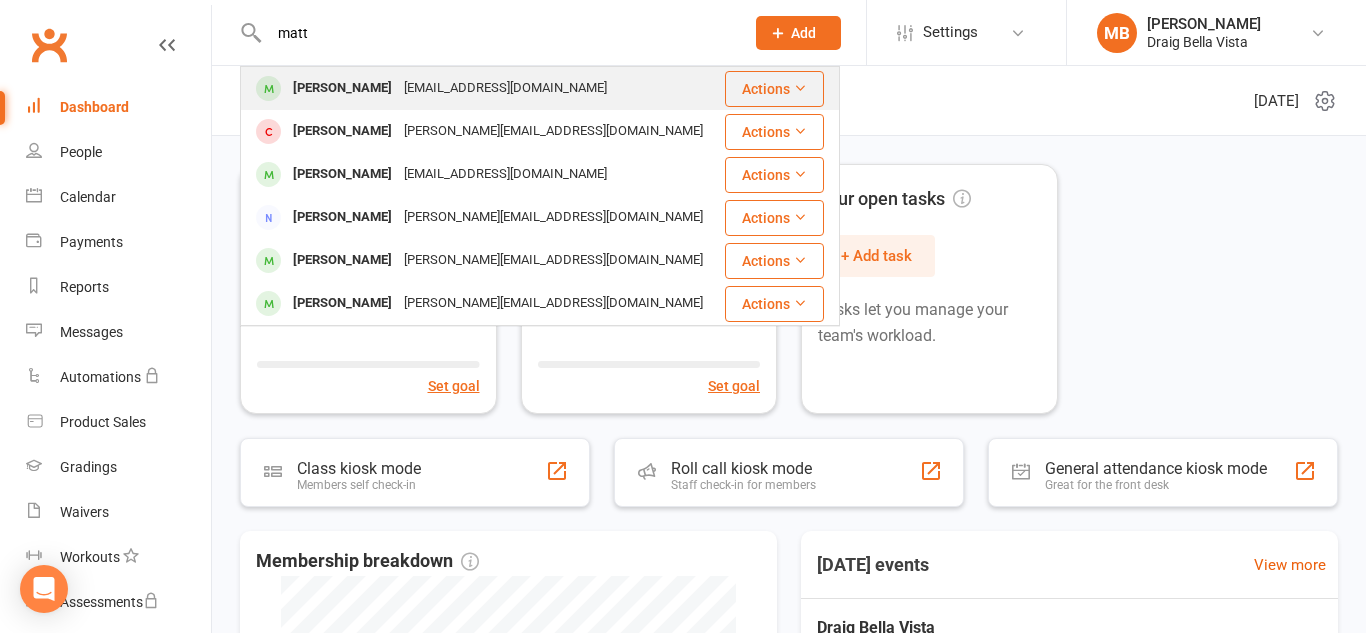 type on "matt" 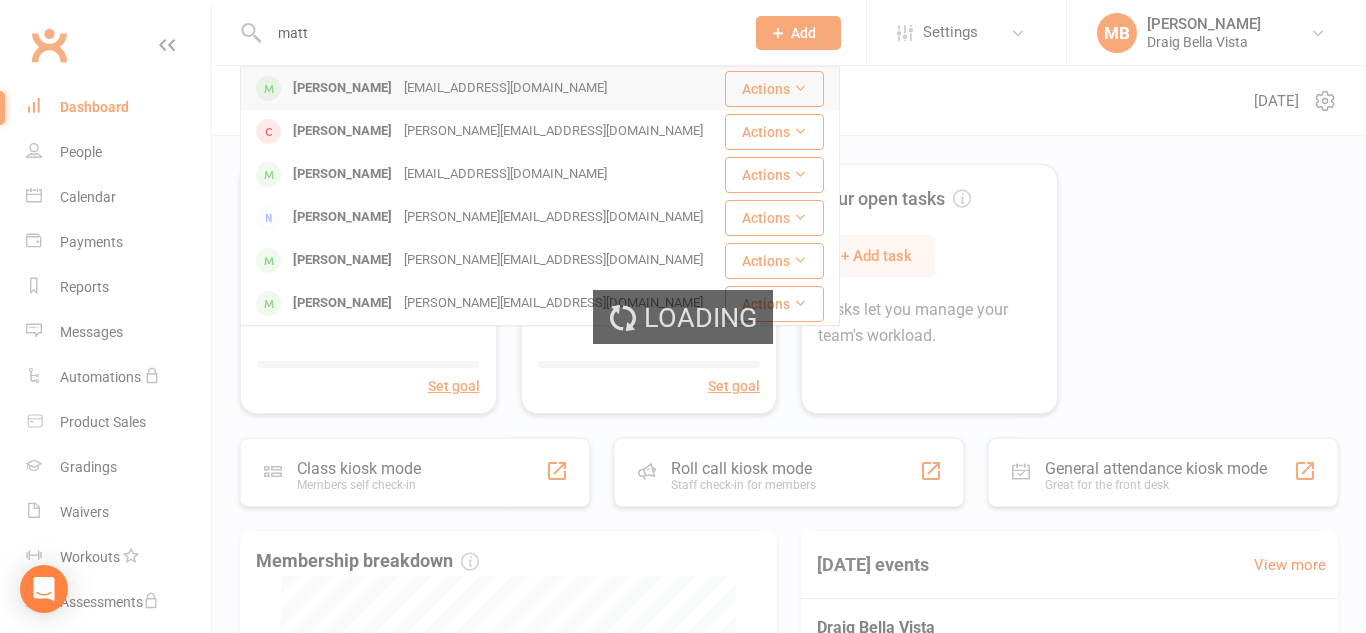 type 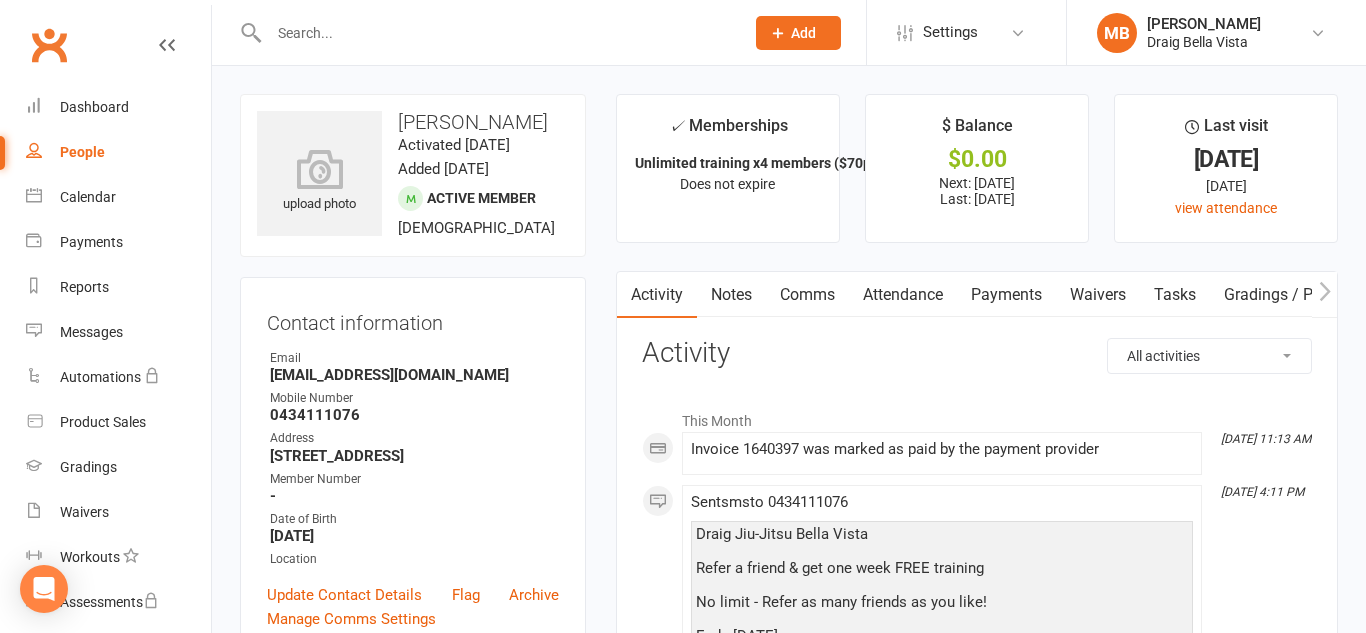 click on "Payments" at bounding box center (1006, 295) 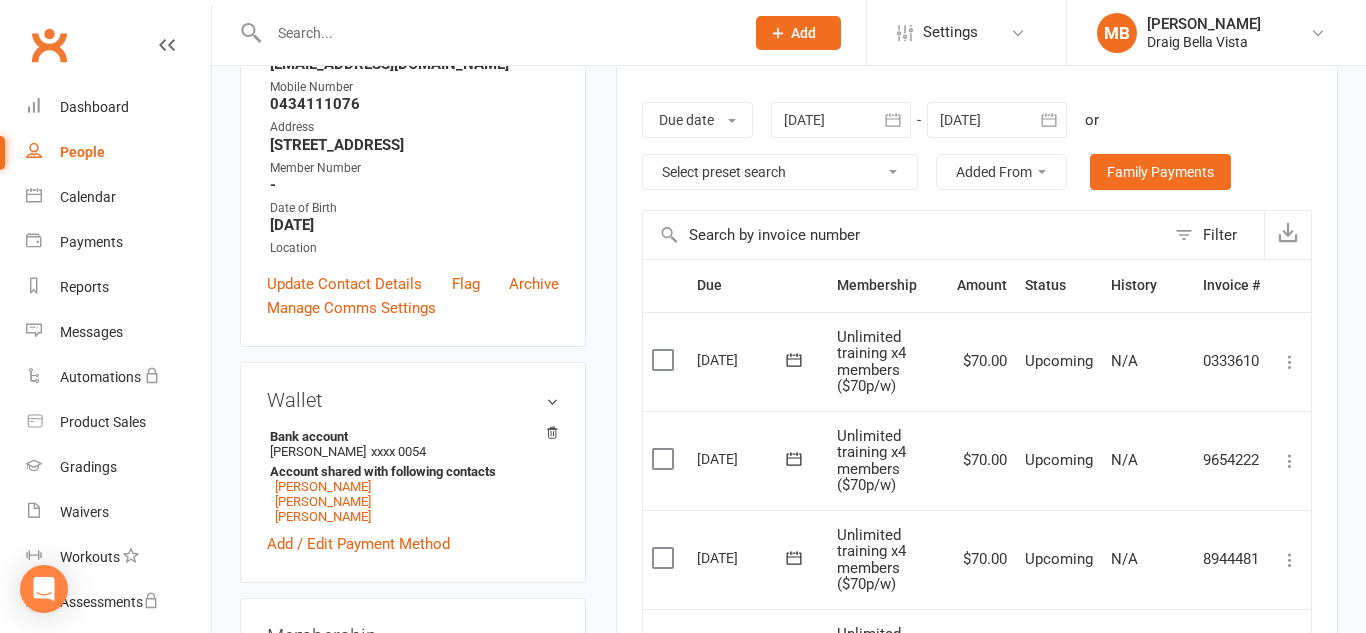scroll, scrollTop: 0, scrollLeft: 0, axis: both 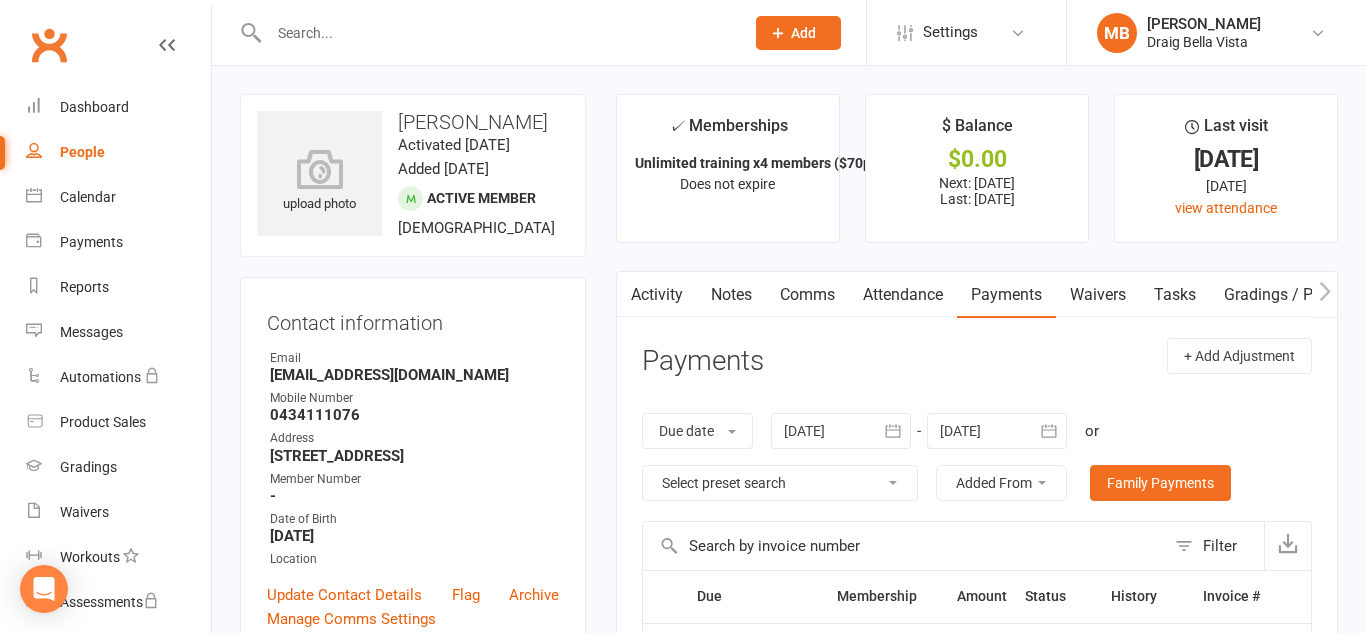 click on "✓ Memberships Unlimited training x4 members ($70p/w) Does not expire $ Balance $0.00 Next: 14 Jul 2025 Last: 7 Jul 2025 Last visit 2 Jul 2025 8 days ago view attendance
Activity Notes Comms Attendance Payments Waivers Tasks Gradings / Promotions
Payments + Add Adjustment Due date  Due date Date paid Date failed Date settled 09 Jun 2025
June 2025
Sun Mon Tue Wed Thu Fri Sat
23
01
02
03
04
05
06
07
24
08
09
10
11
12
13
14
25
15
16
17
18
19
20
21
26
22 23 24" at bounding box center (977, 988) 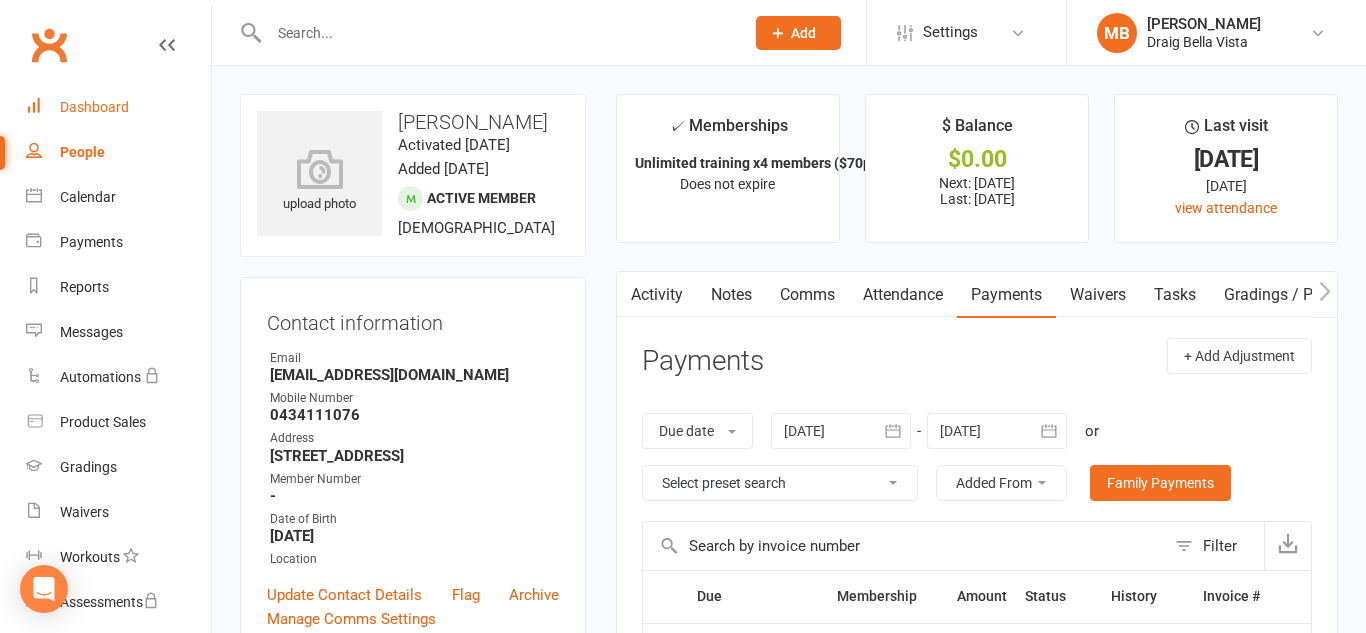 click on "Dashboard" at bounding box center [94, 107] 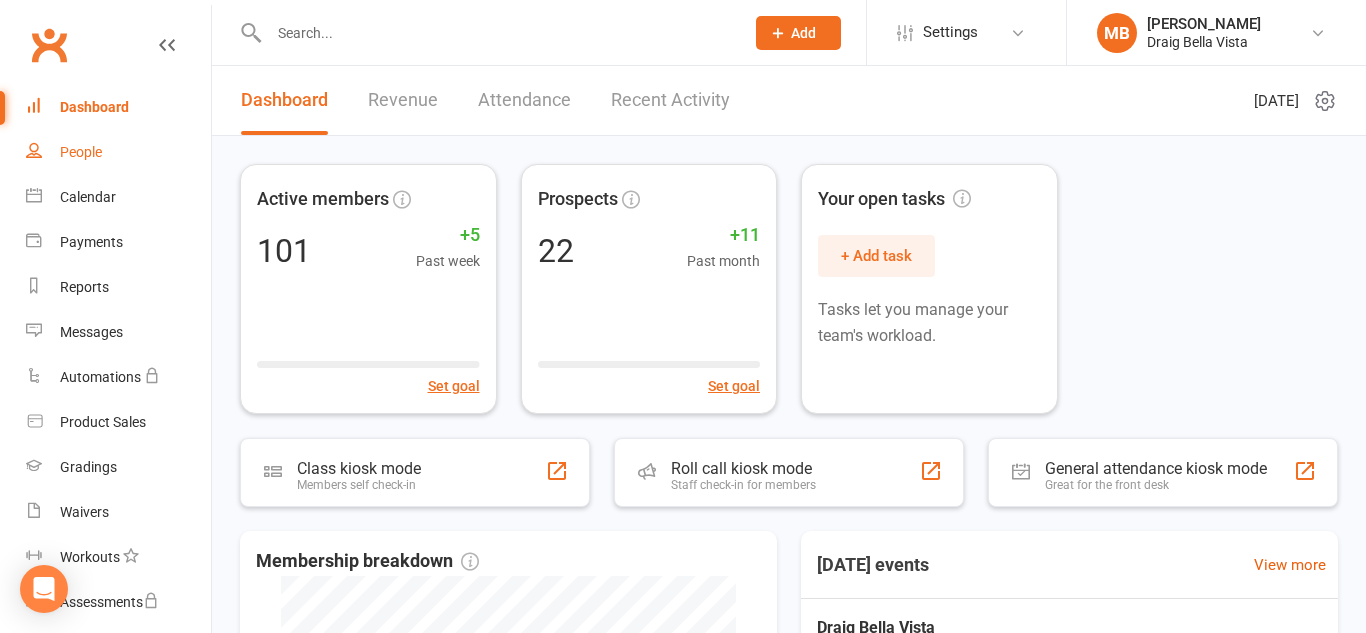 click on "People" at bounding box center (81, 152) 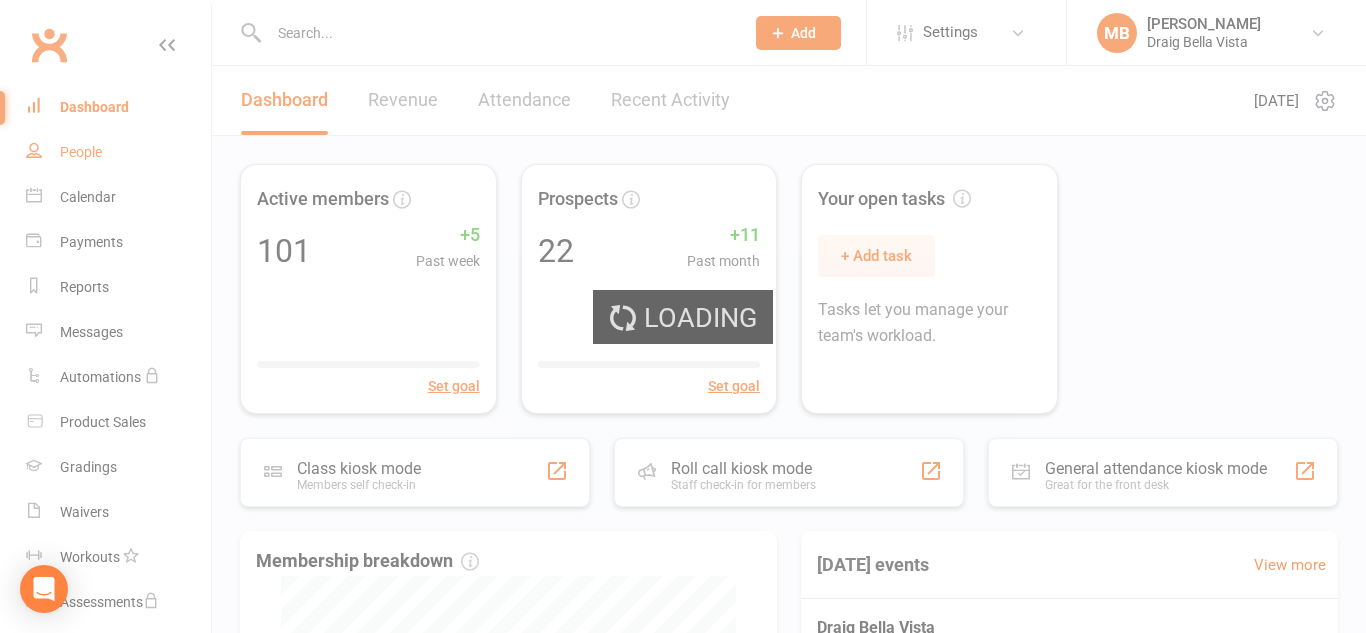 select on "100" 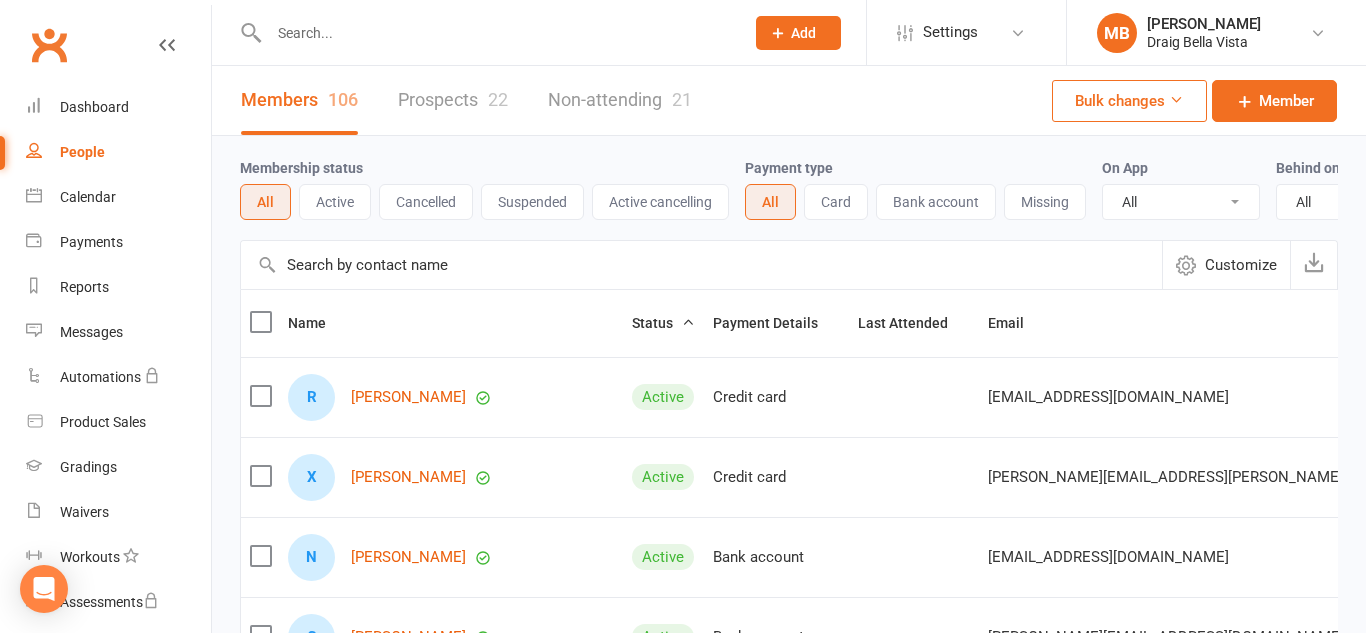 click at bounding box center [496, 33] 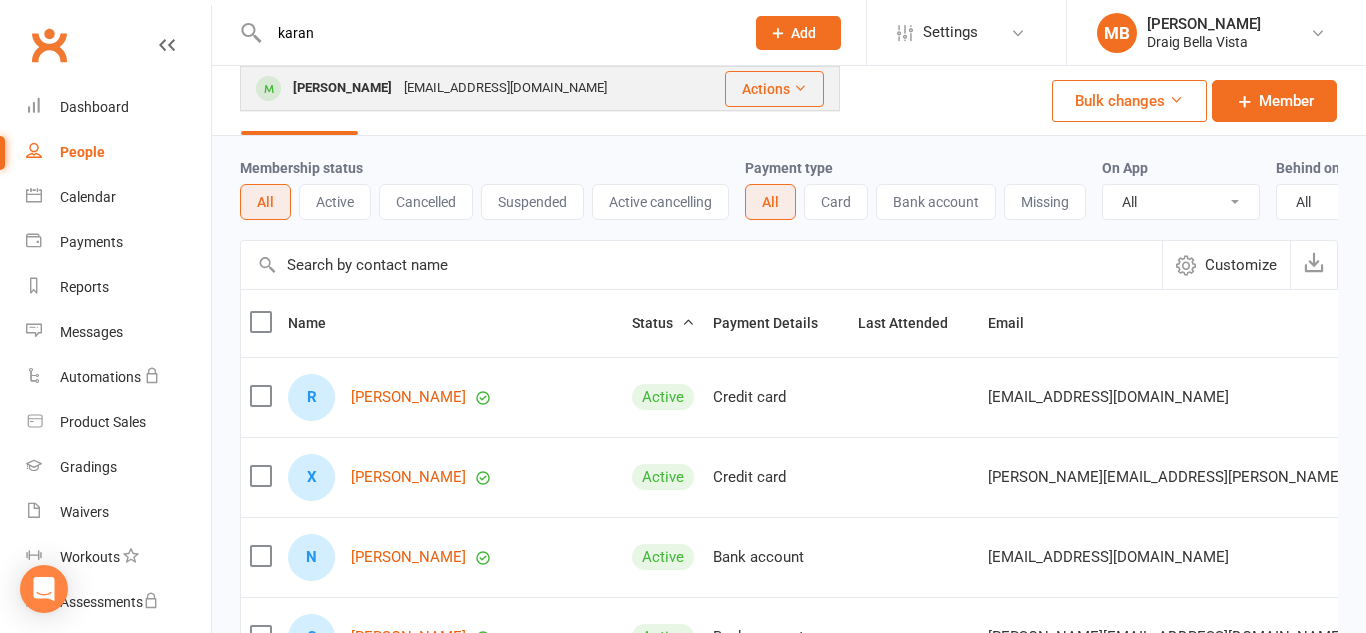 type on "karan" 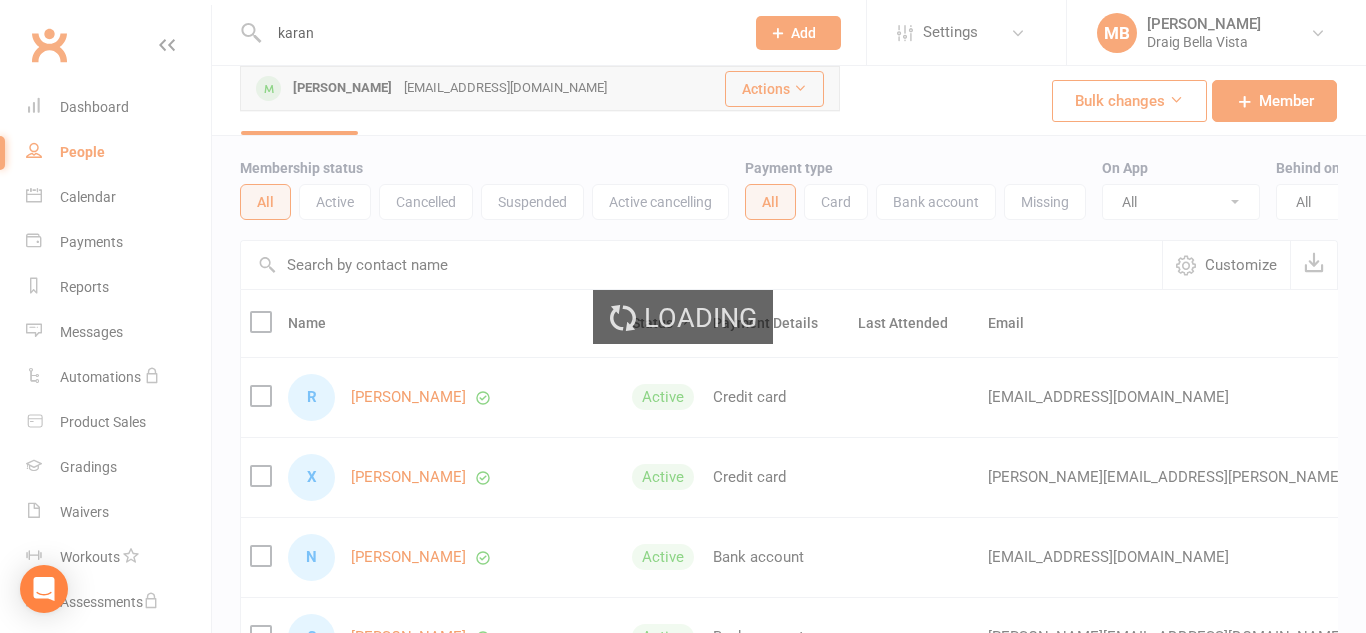 type 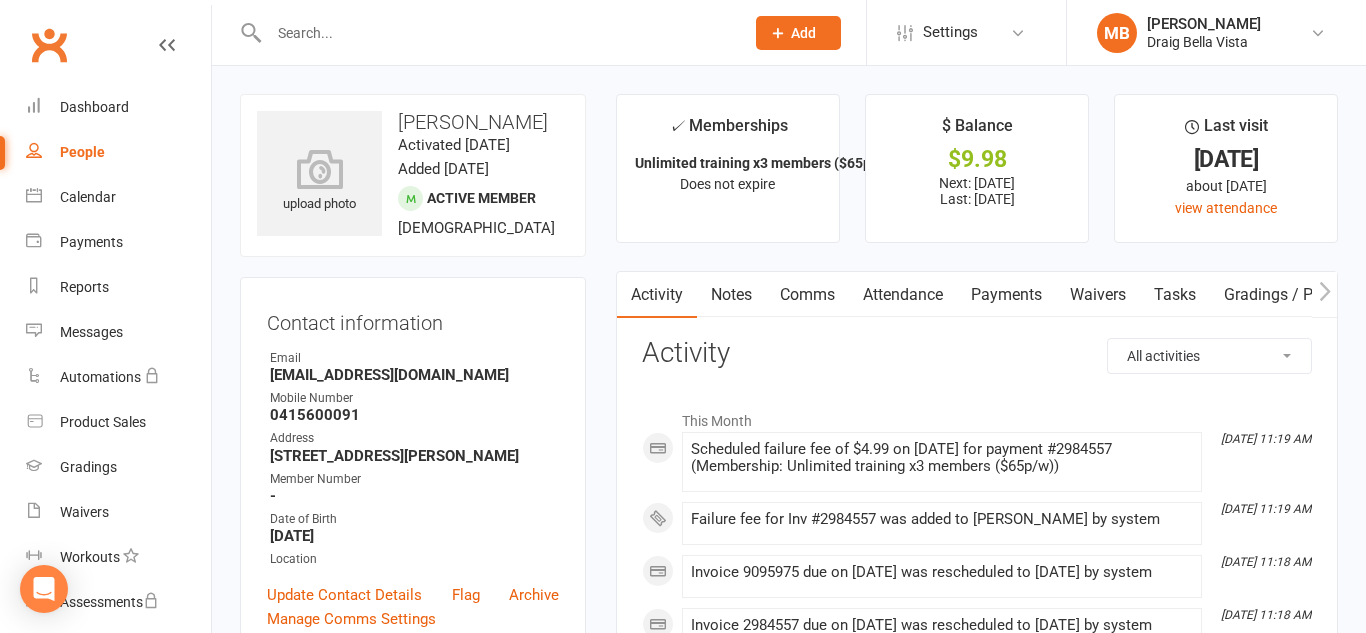 click on "Payments" at bounding box center [1006, 295] 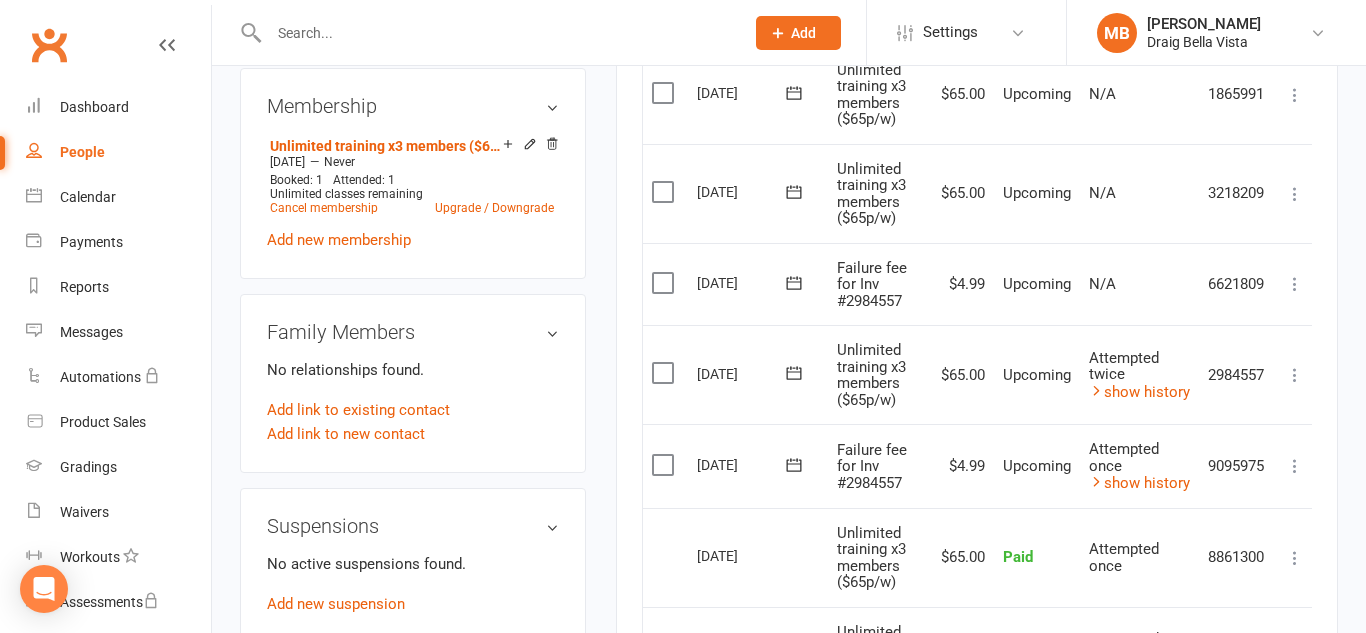 scroll, scrollTop: 777, scrollLeft: 0, axis: vertical 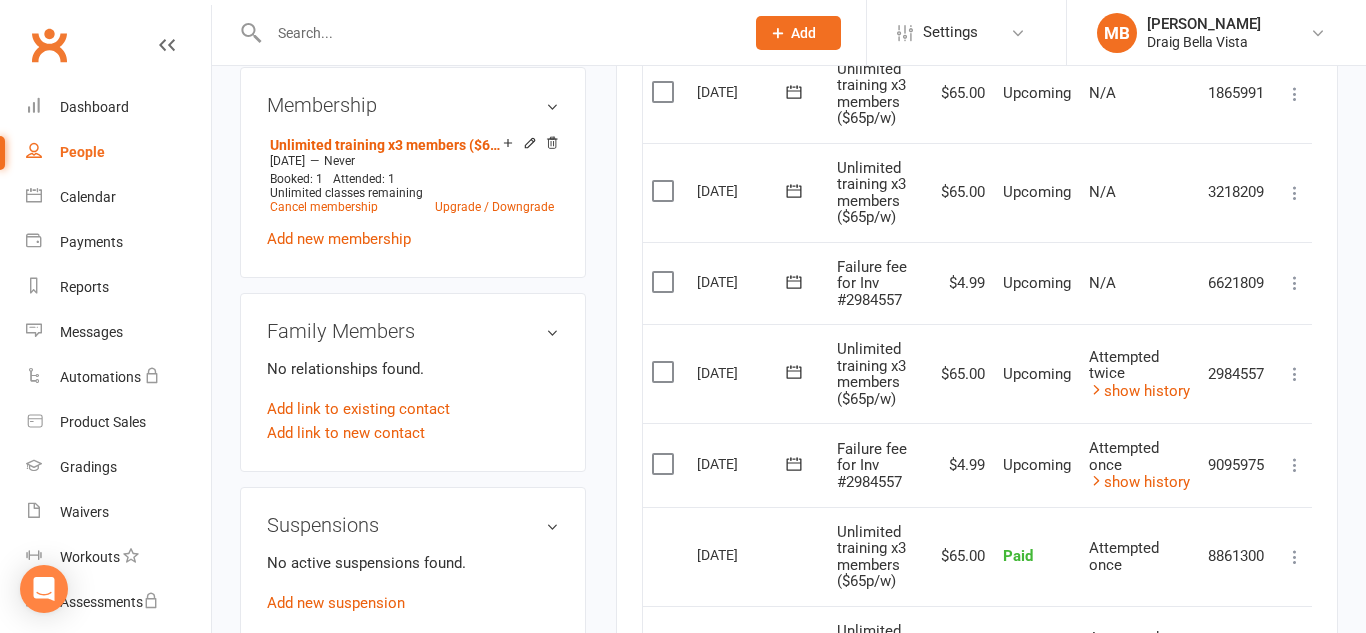 click at bounding box center (1295, 374) 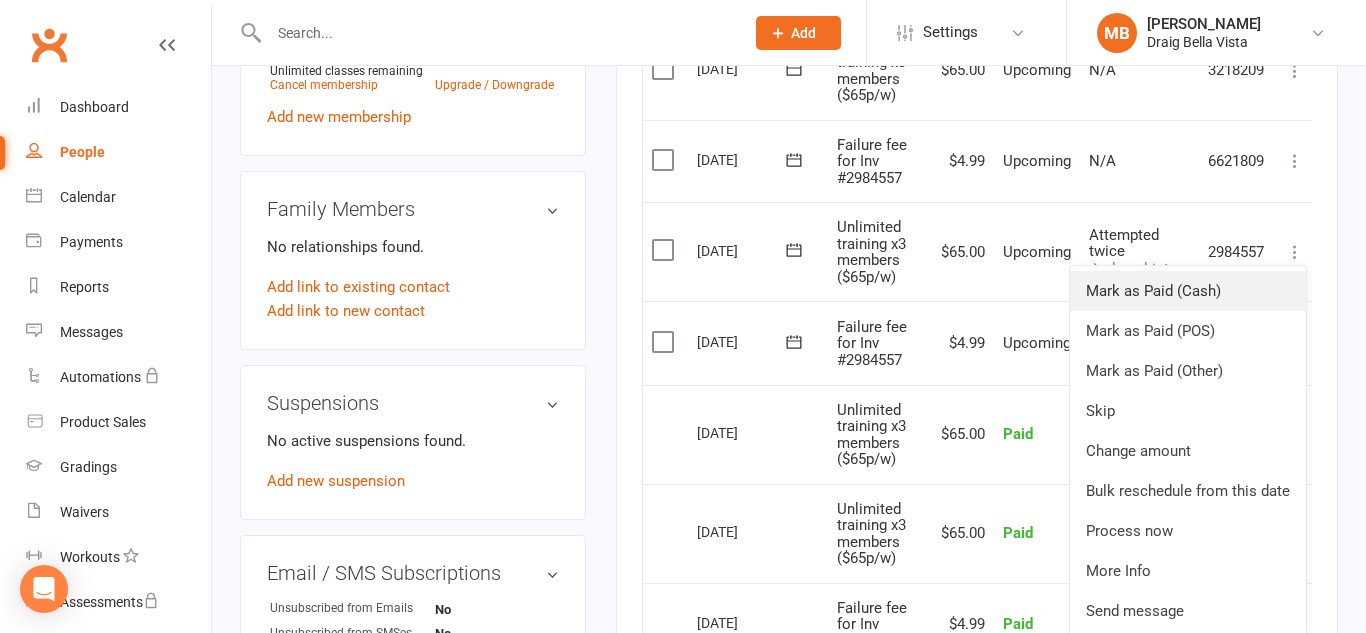 scroll, scrollTop: 901, scrollLeft: 0, axis: vertical 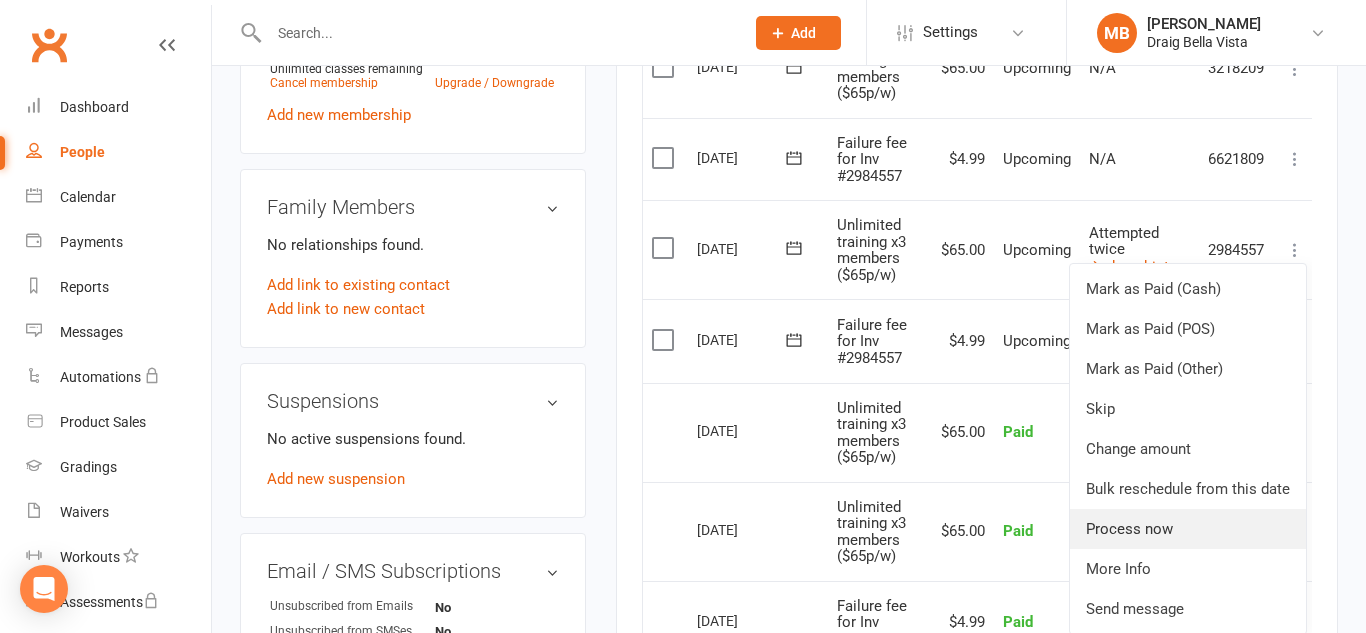 click on "Process now" at bounding box center (1188, 529) 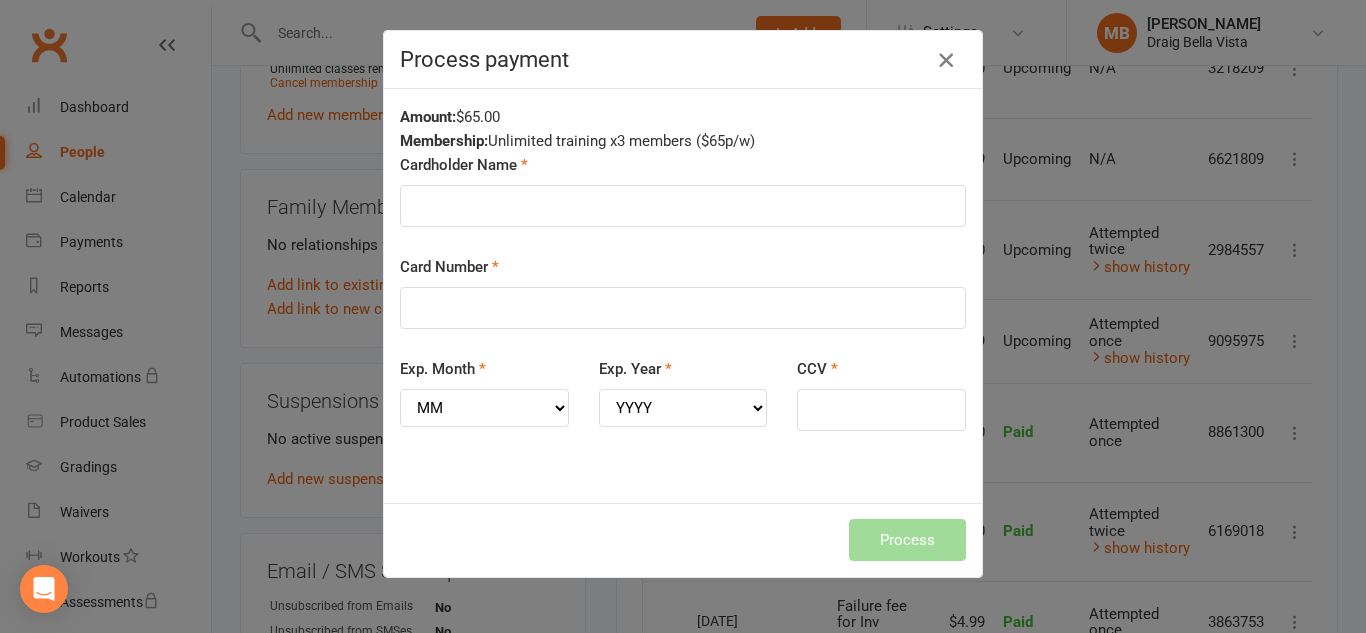 click at bounding box center (946, 60) 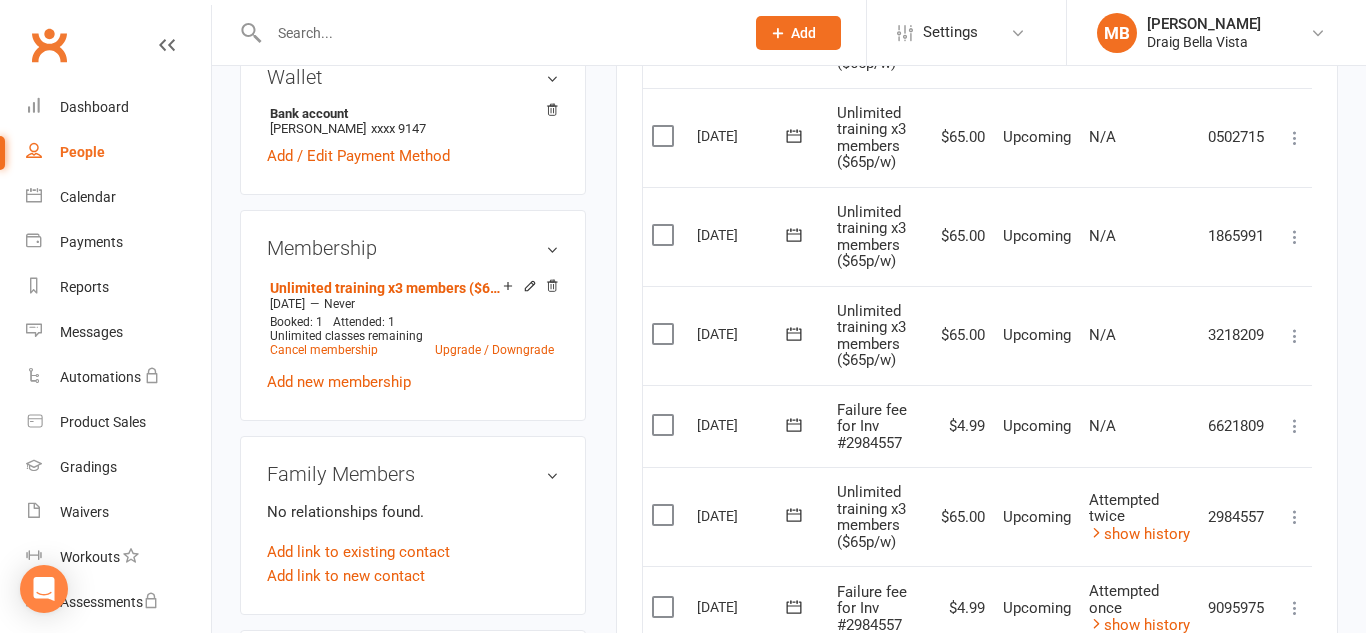 scroll, scrollTop: 632, scrollLeft: 0, axis: vertical 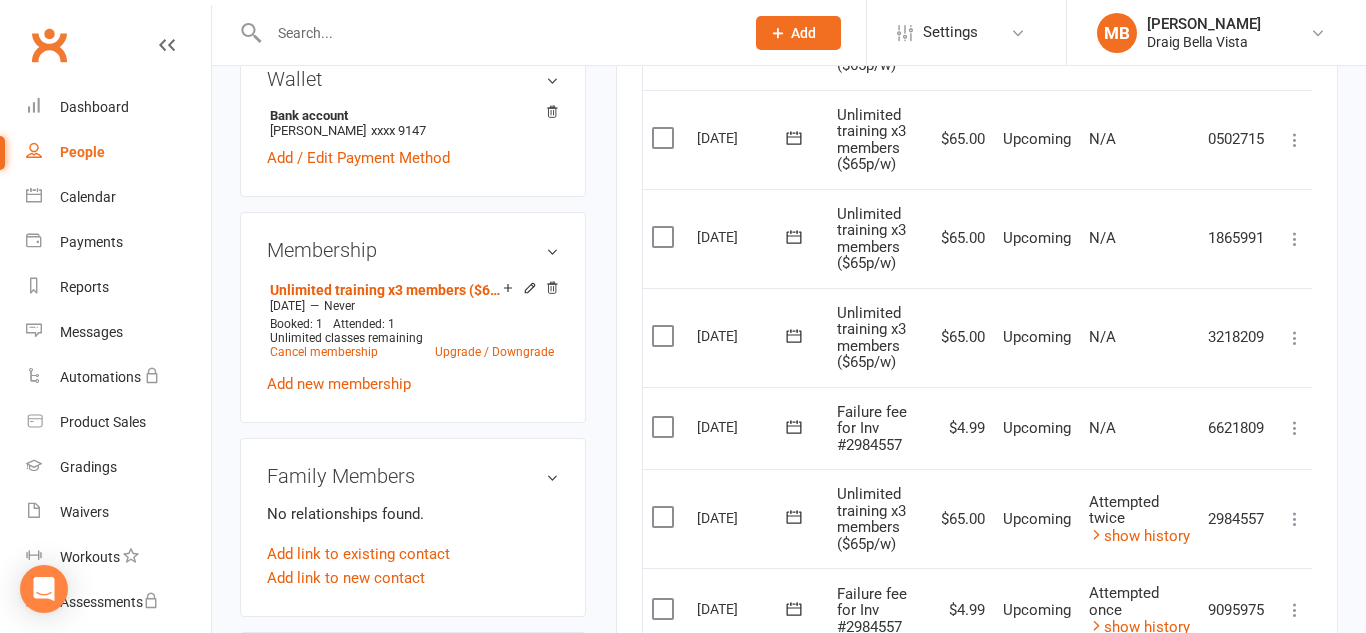 click at bounding box center (1295, 338) 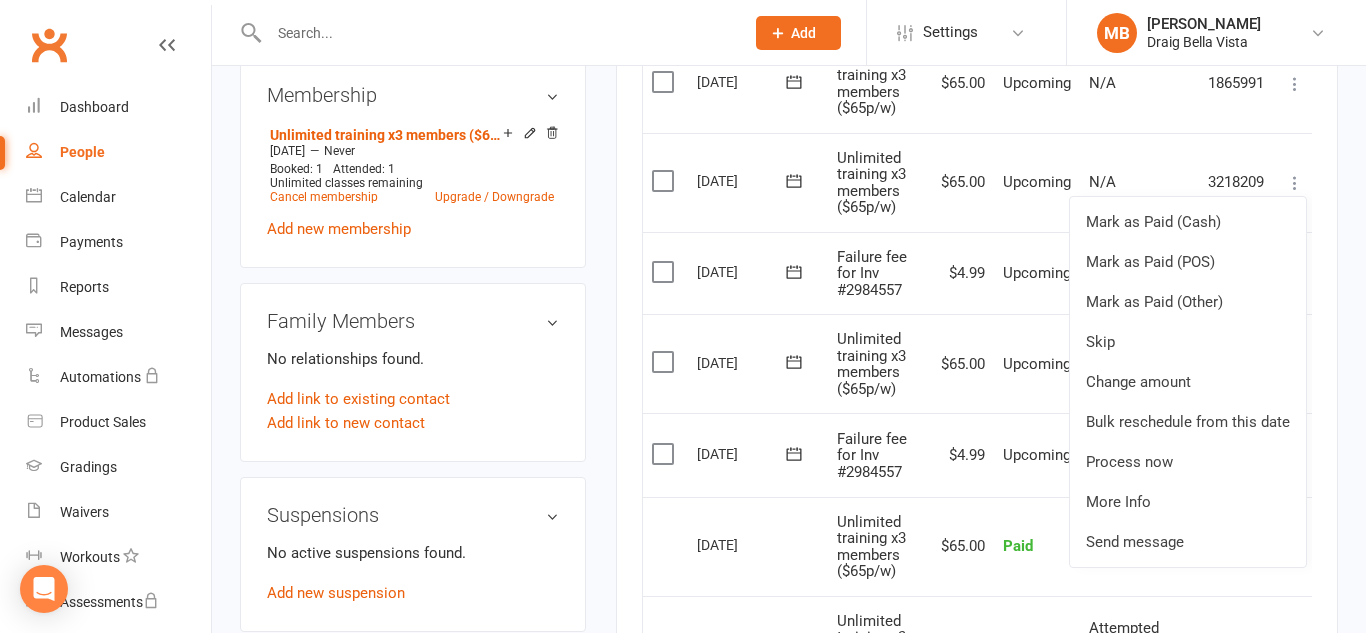 scroll, scrollTop: 796, scrollLeft: 0, axis: vertical 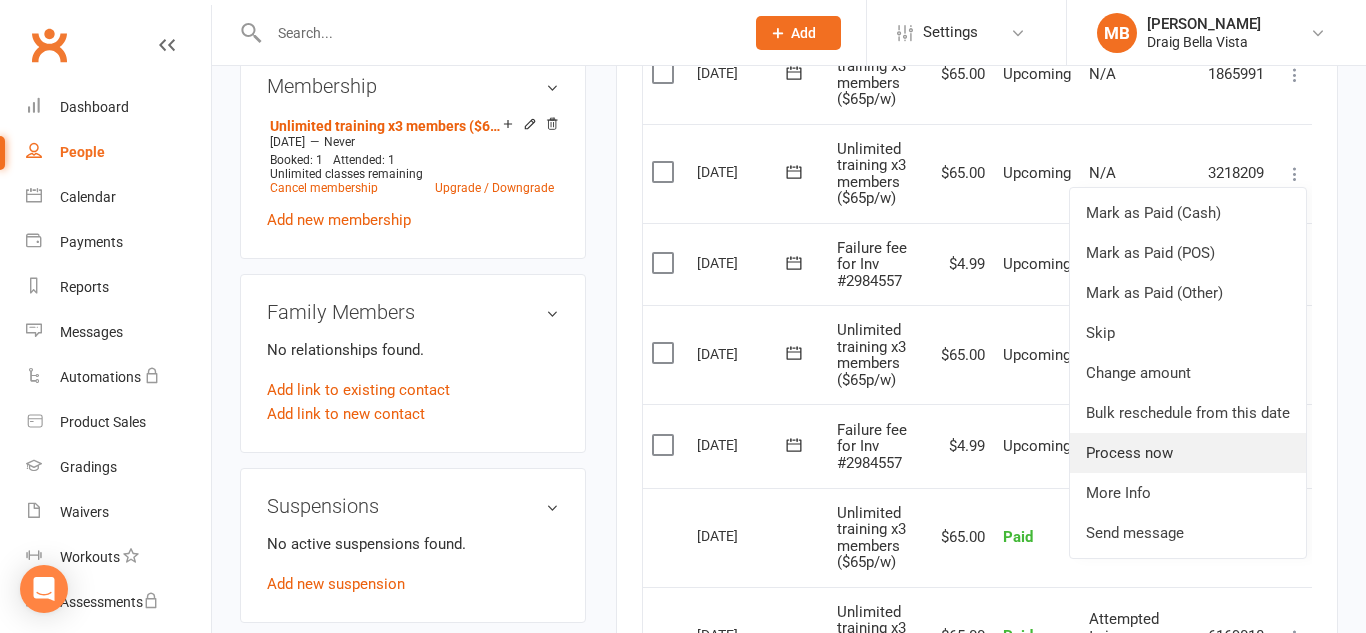 click on "Process now" at bounding box center (1188, 453) 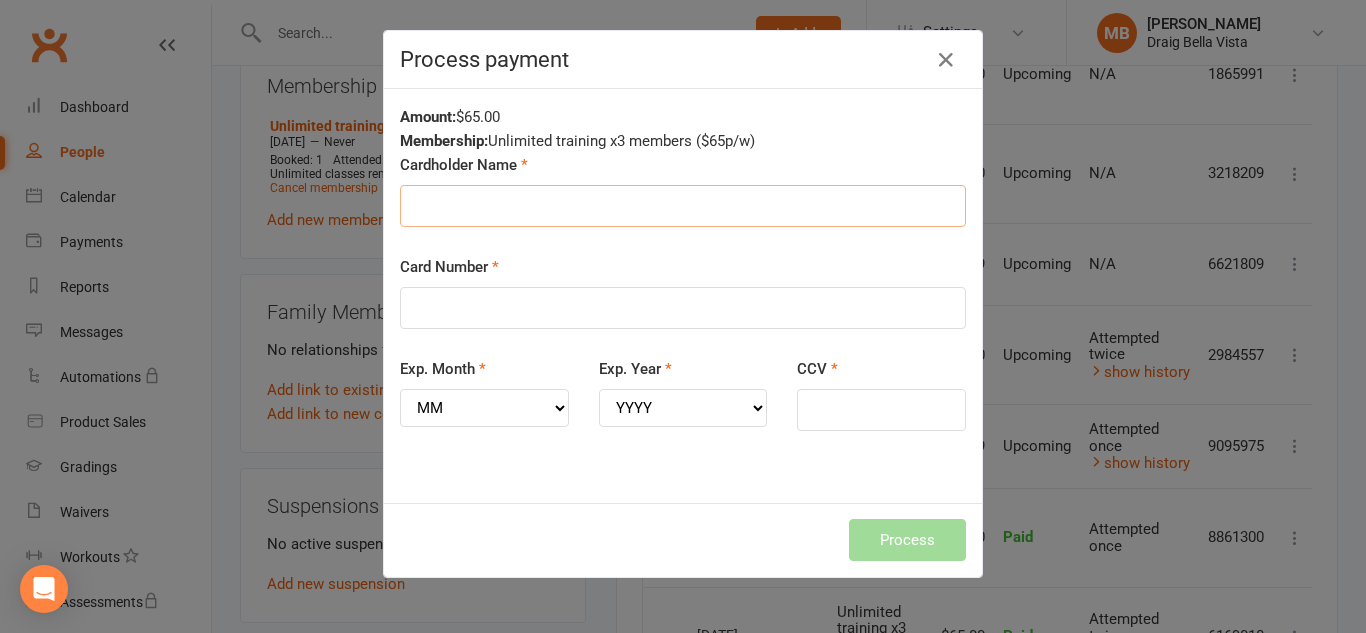 click on "Cardholder Name" at bounding box center [683, 206] 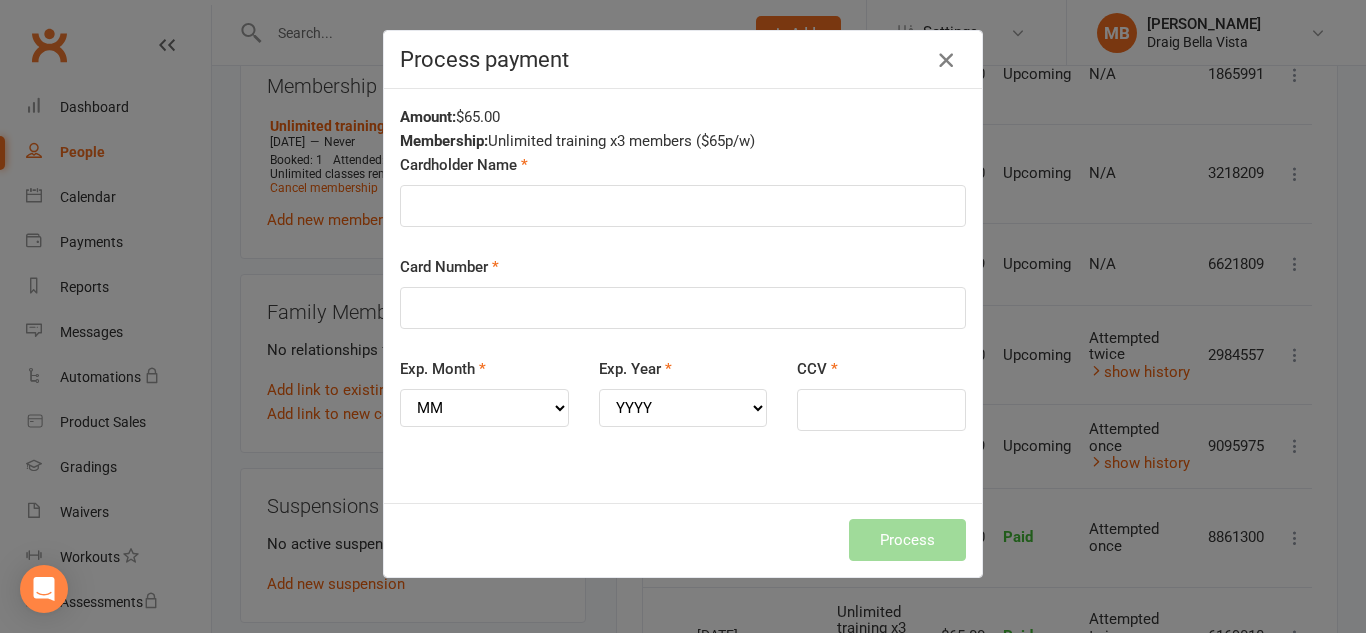 click at bounding box center [946, 60] 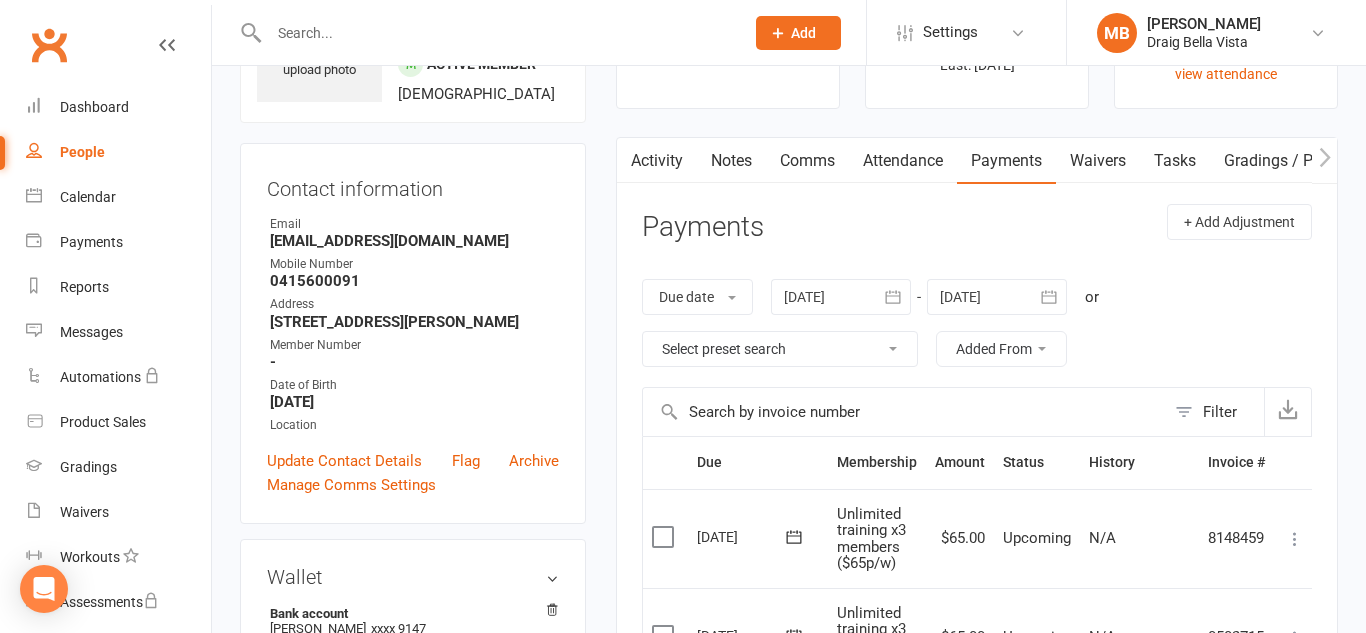 scroll, scrollTop: 0, scrollLeft: 0, axis: both 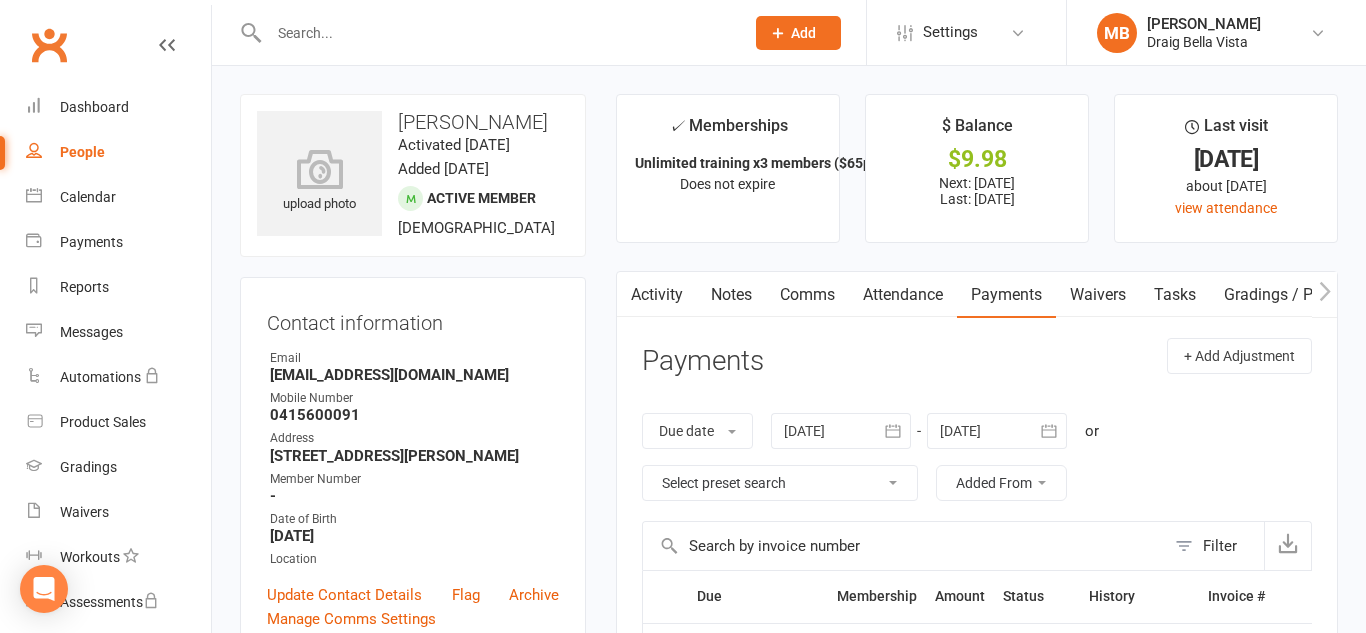 click on "✓ Memberships Unlimited training x3 members ($65p/w) Does not expire $ Balance $9.98 Next: 12 Jul 2025 Last: 7 Jul 2025 Last visit 5 Jun 2025 about 1 month ago view attendance
Activity Notes Comms Attendance Payments Waivers Tasks Gradings / Promotions
Payments + Add Adjustment Due date  Due date Date paid Date failed Date settled 09 Jun 2025
June 2025
Sun Mon Tue Wed Thu Fri Sat
23
01
02
03
04
05
06
07
24
08
09
10
11
12
13
14
25
15
16
17
18
19
20
21
26" at bounding box center [977, 1154] 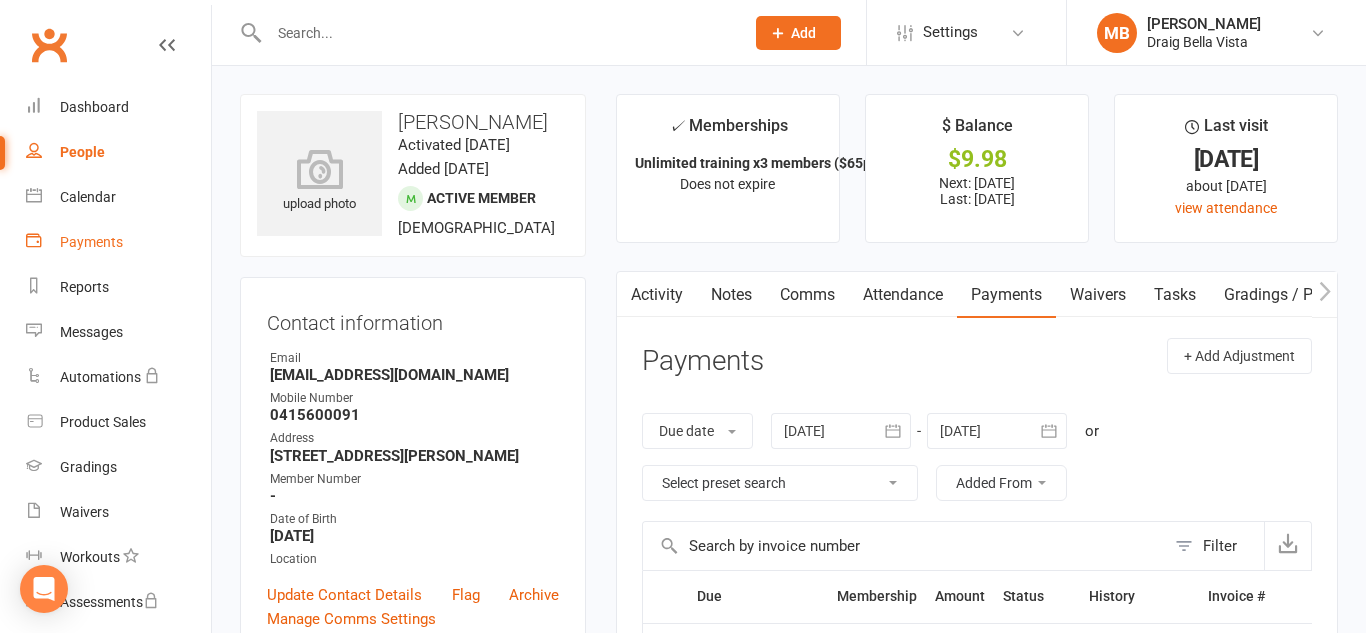 click on "Payments" at bounding box center (118, 242) 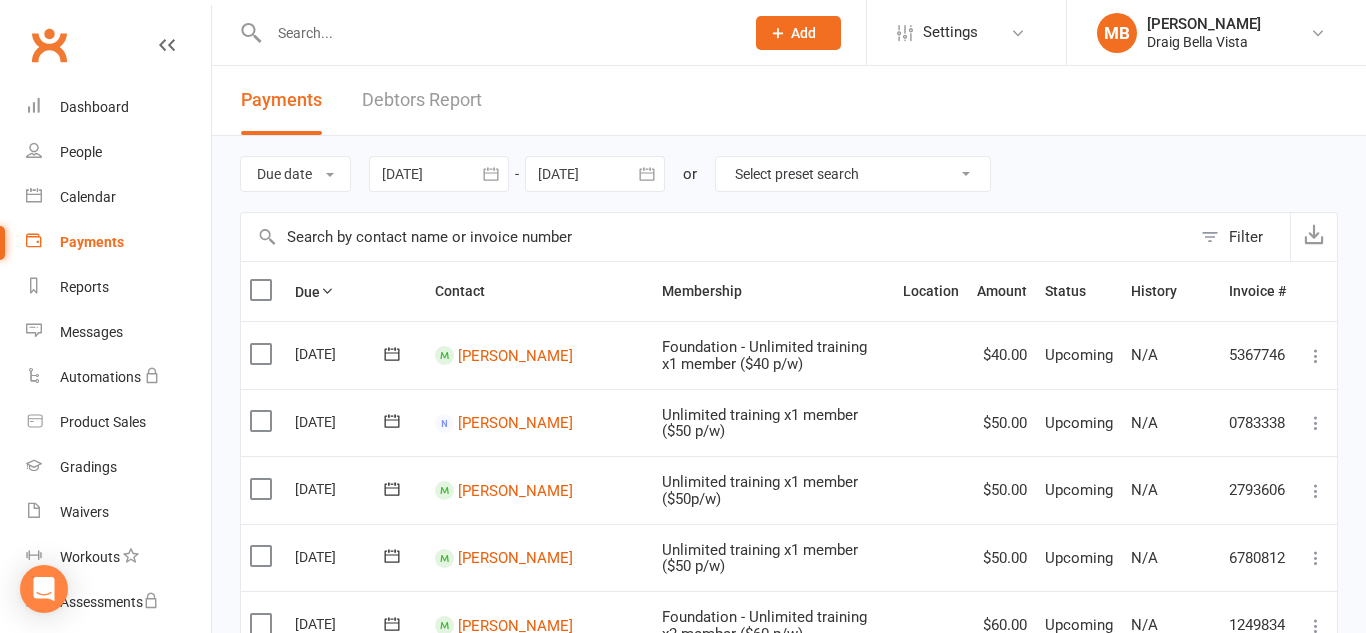 click on "Select preset search All failures All skipped payments All pending payments Successful payments (last 14 days)  Successful payments (last 30 days) Successful payments (last 90 days)" at bounding box center [853, 174] 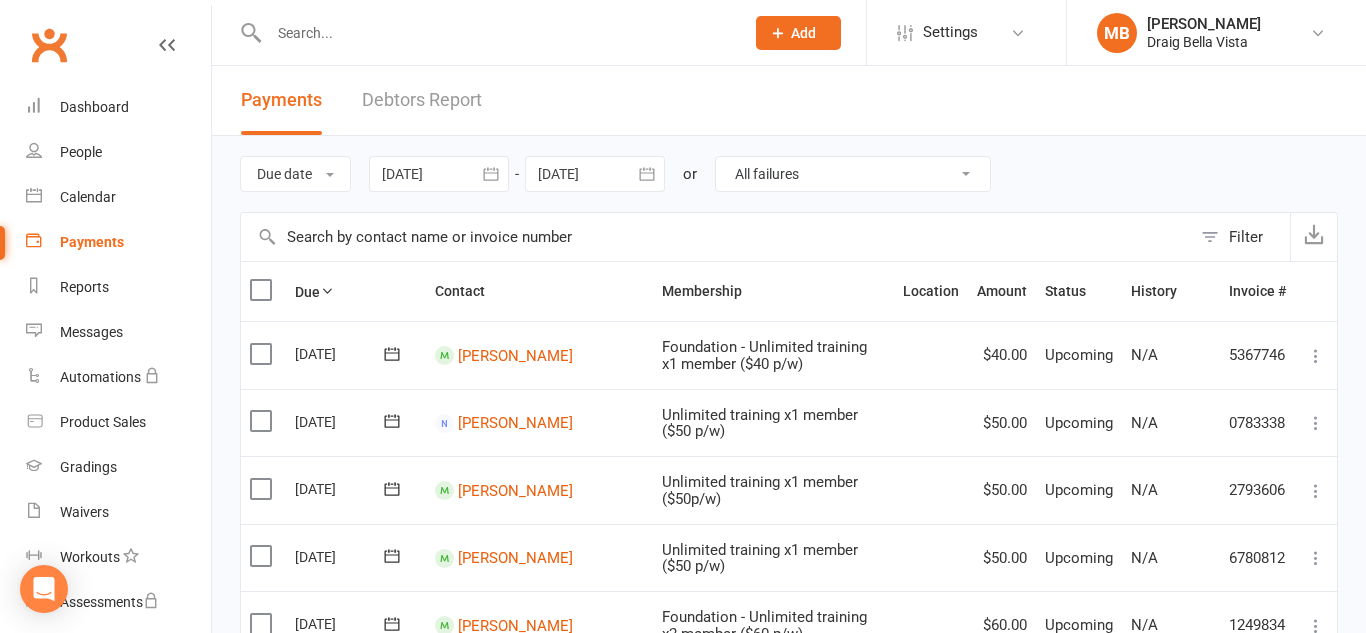 click on "Select preset search All failures All skipped payments All pending payments Successful payments (last 14 days)  Successful payments (last 30 days) Successful payments (last 90 days)" at bounding box center (853, 174) 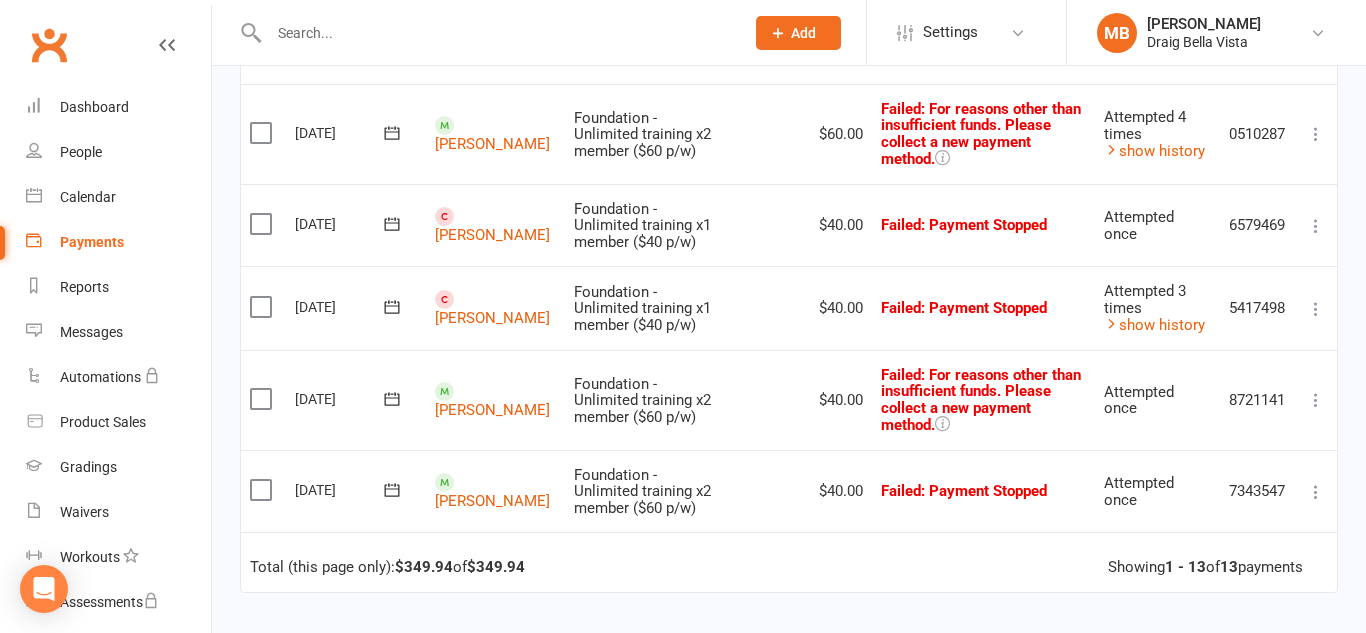 scroll, scrollTop: 0, scrollLeft: 0, axis: both 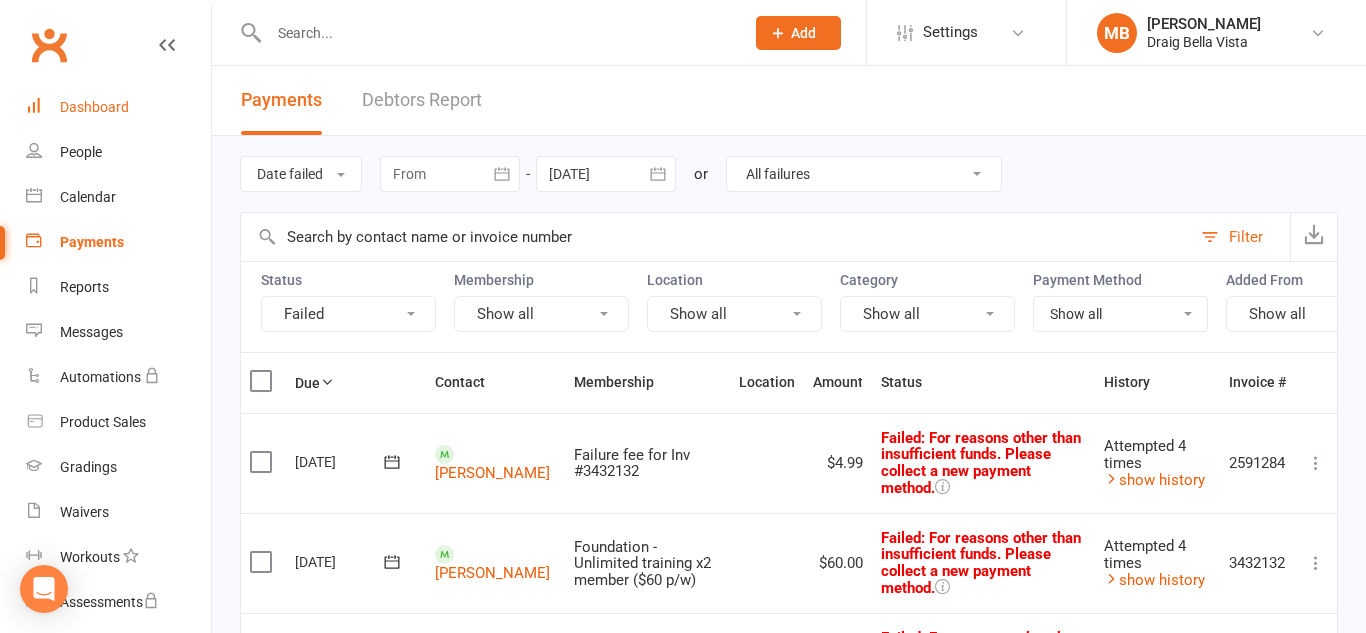 click on "Dashboard" at bounding box center [118, 107] 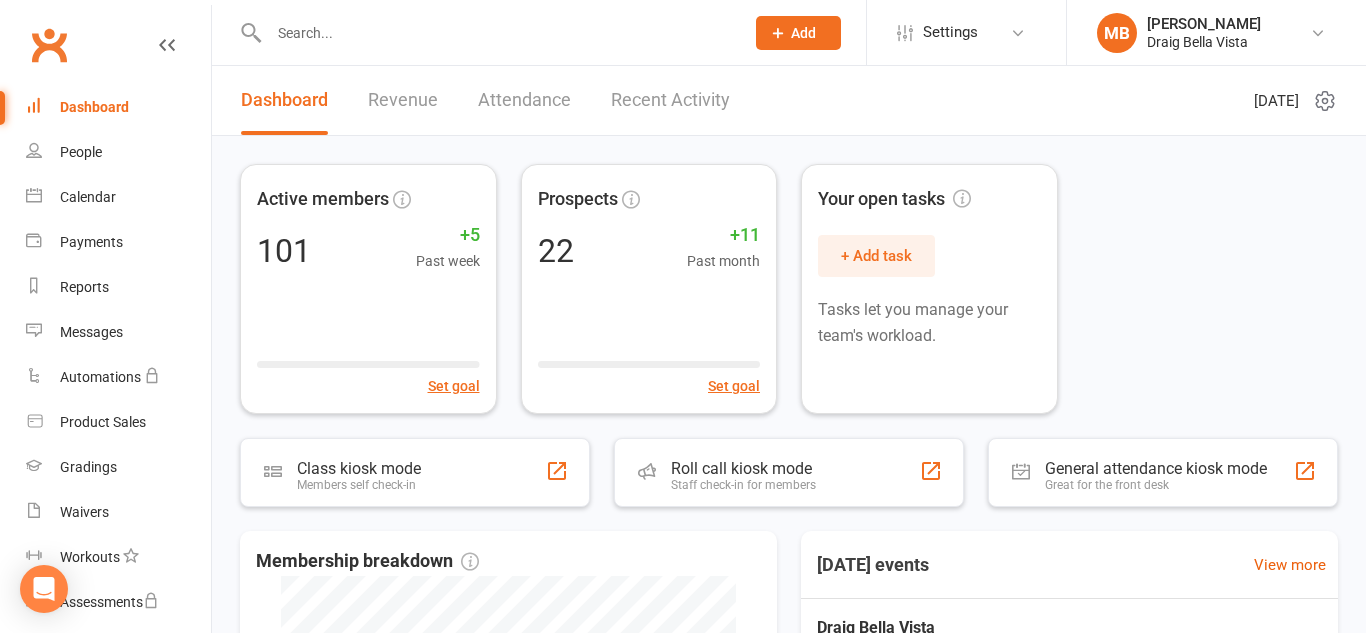 click on "Dashboard" at bounding box center (118, 107) 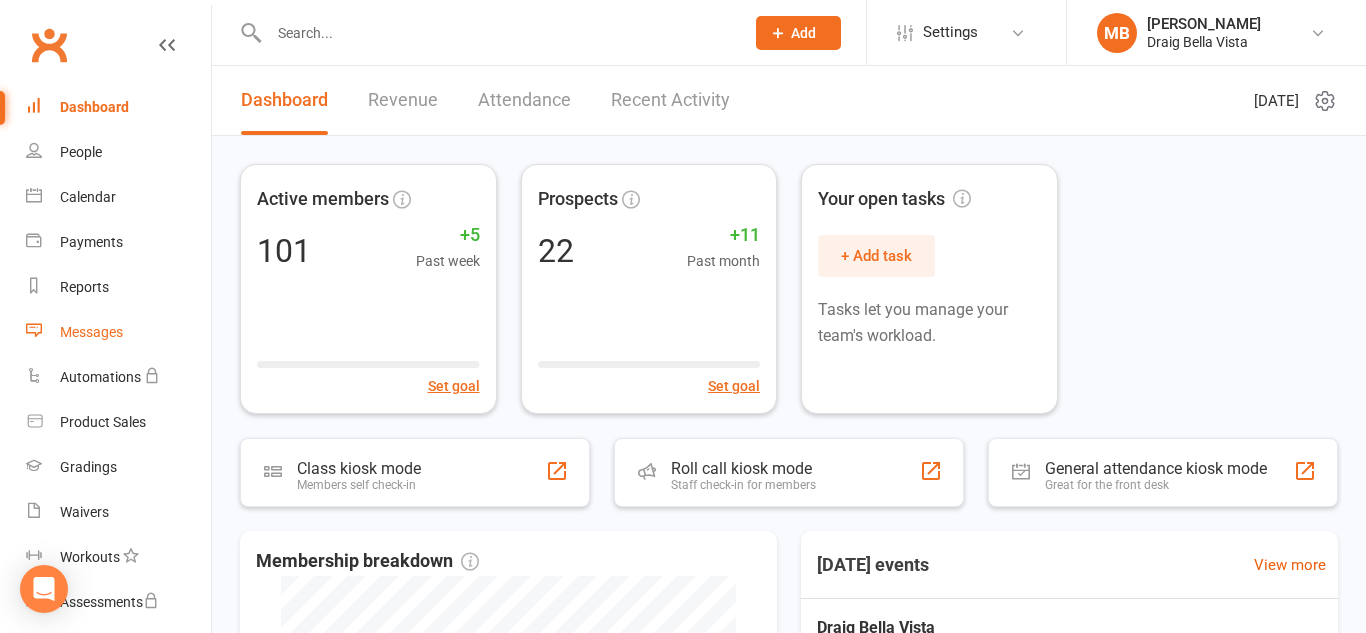 click on "Messages" at bounding box center [91, 332] 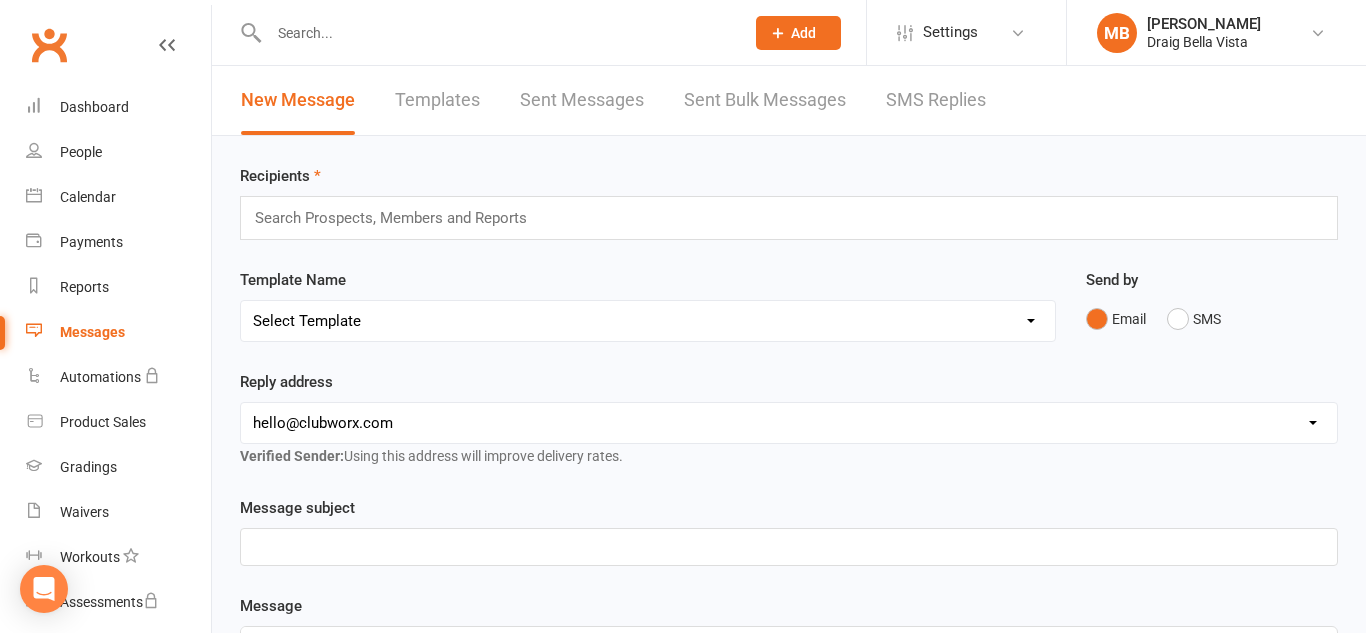 scroll, scrollTop: 3, scrollLeft: 0, axis: vertical 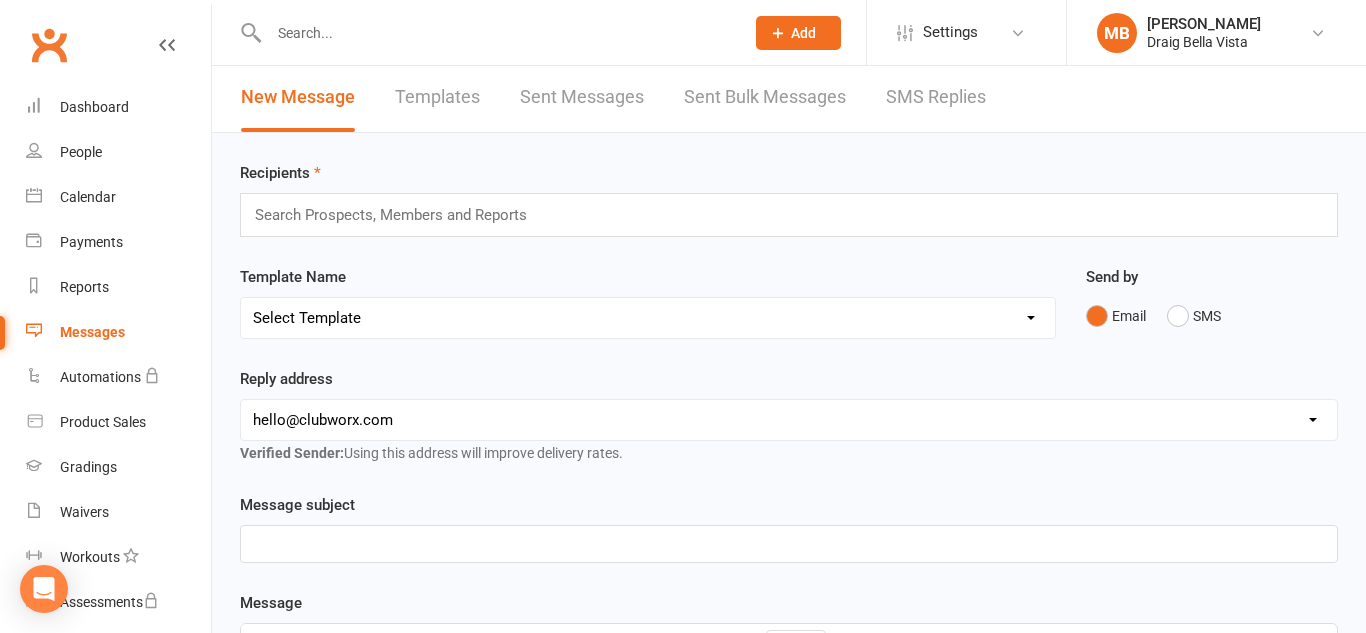 click on "SMS Replies" at bounding box center [936, 97] 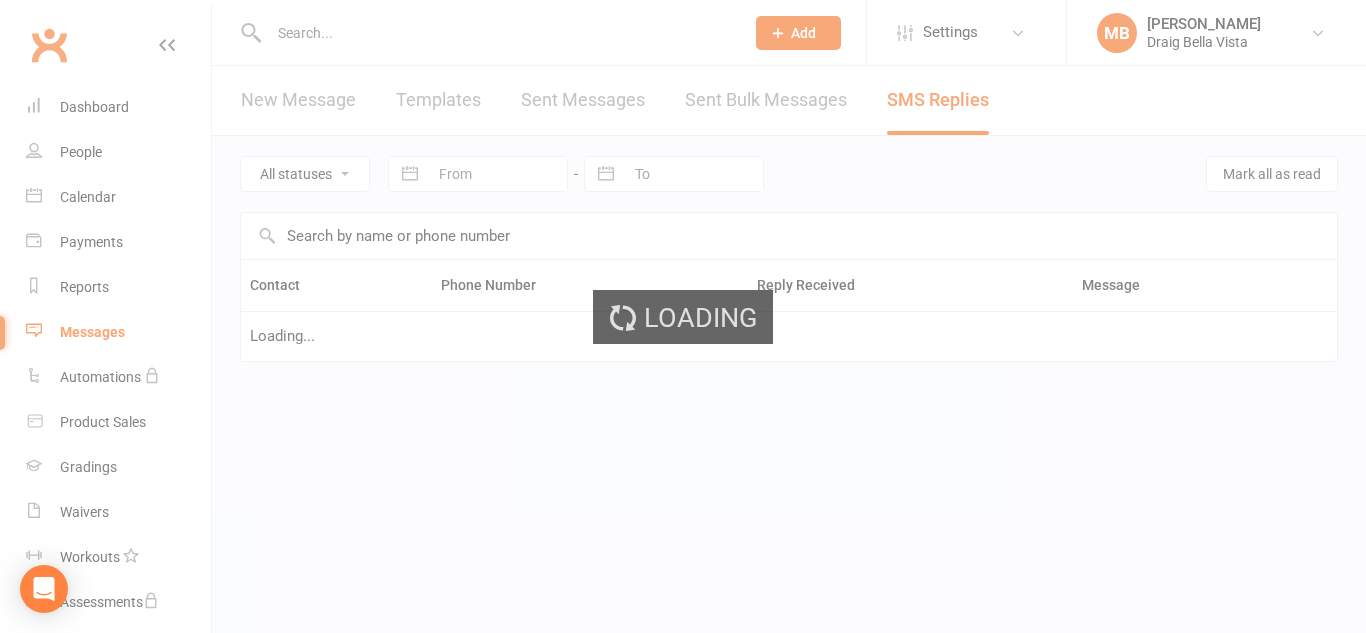 scroll, scrollTop: 0, scrollLeft: 0, axis: both 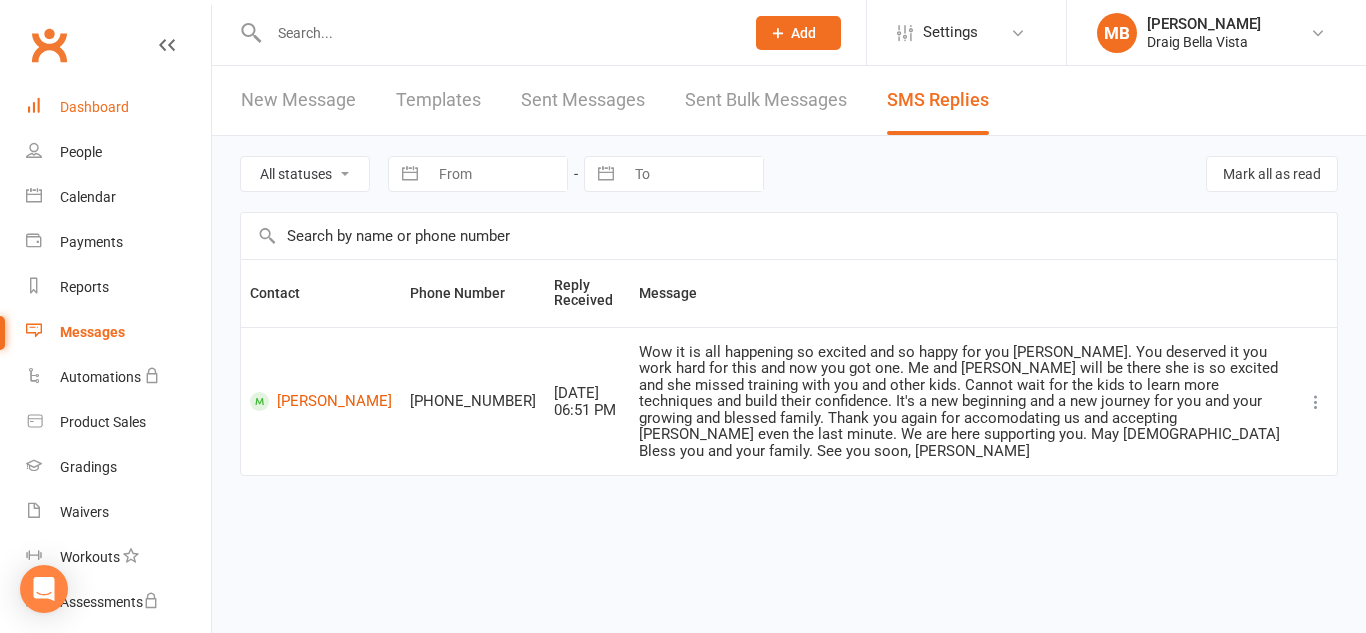 click on "Dashboard" at bounding box center [94, 107] 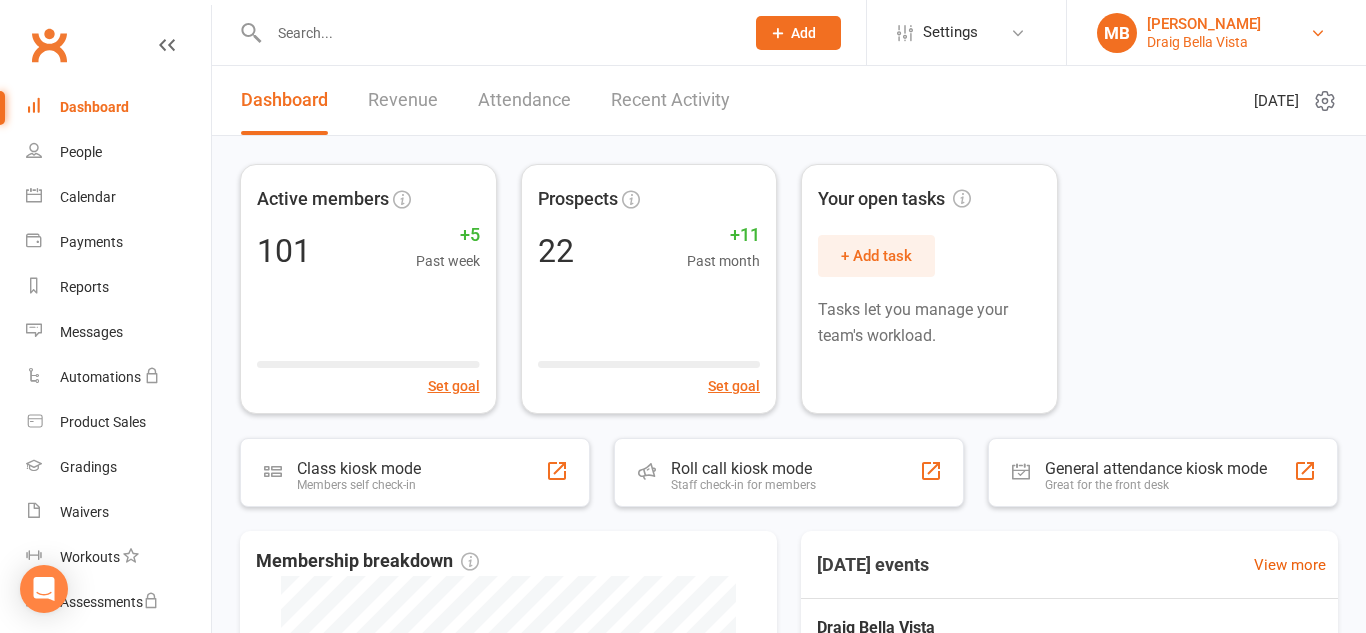 click on "MB [PERSON_NAME] Draig Bella Vista" at bounding box center (1216, 33) 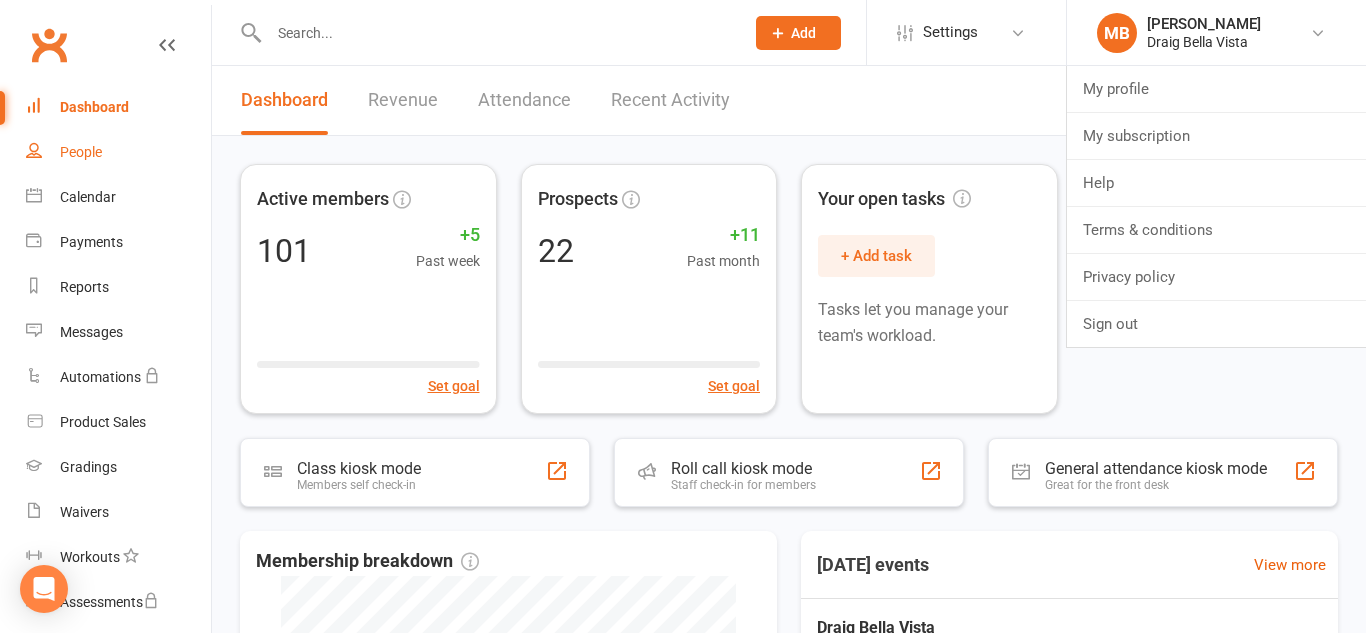 click on "People" at bounding box center [81, 152] 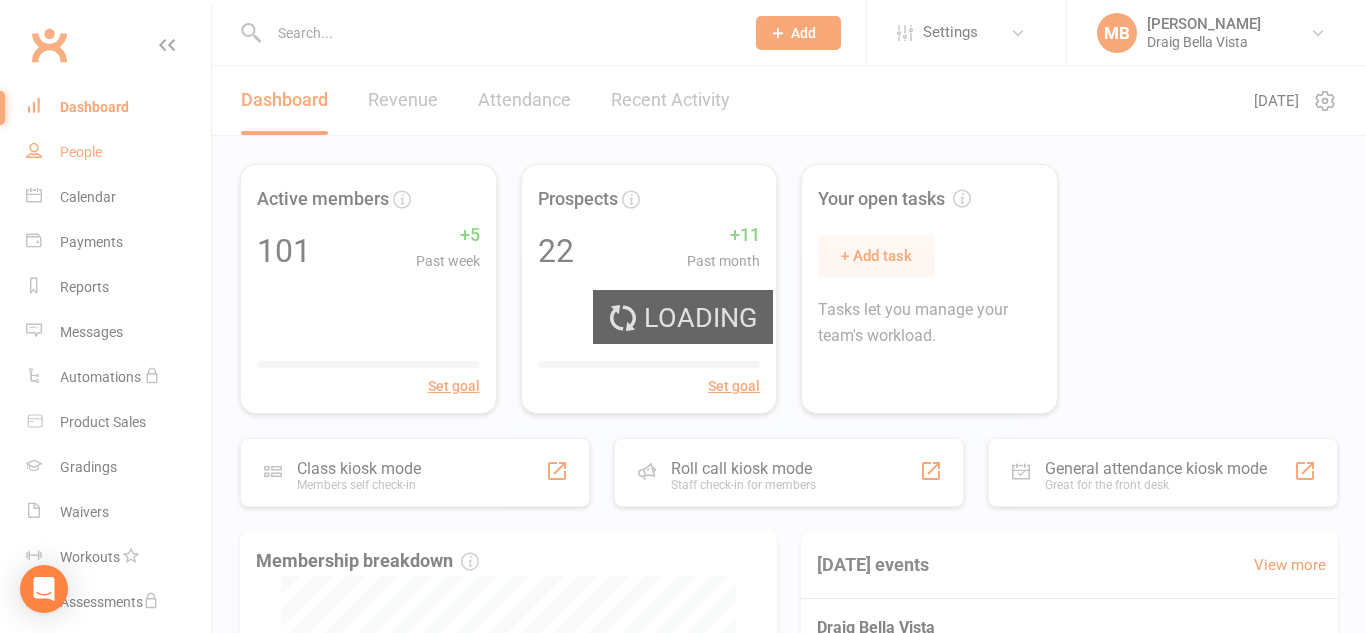 select on "100" 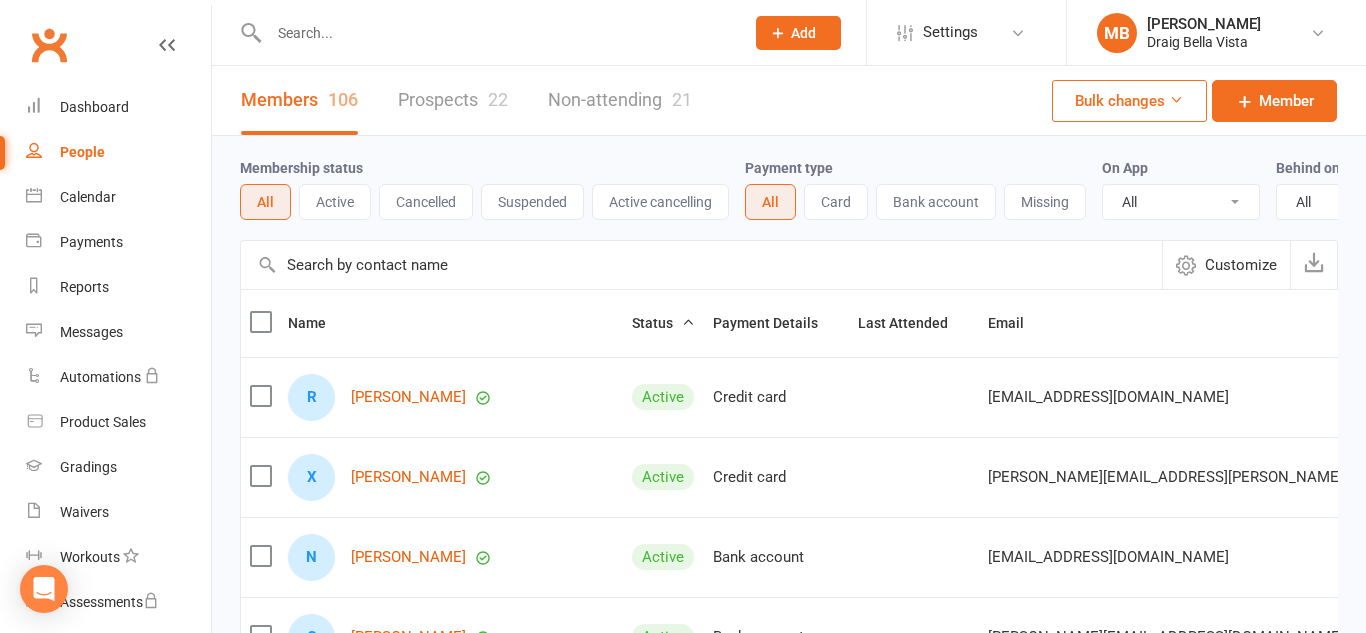 click on "People" at bounding box center (82, 152) 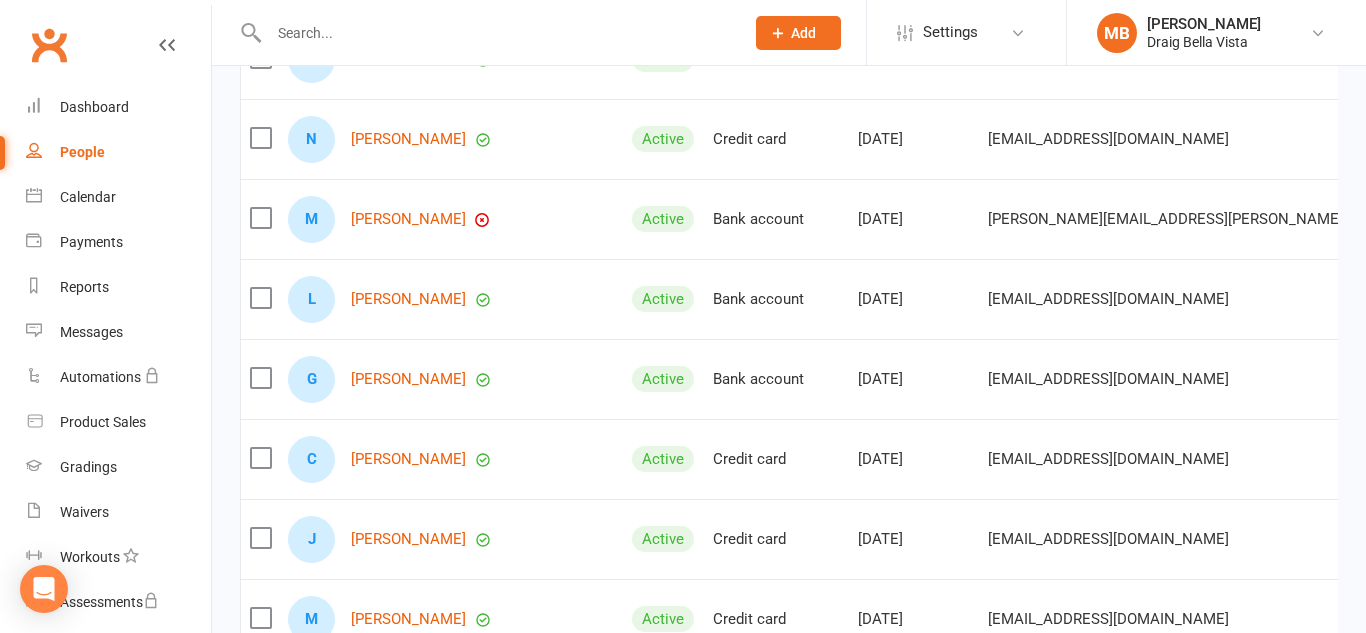 scroll, scrollTop: 3133, scrollLeft: 0, axis: vertical 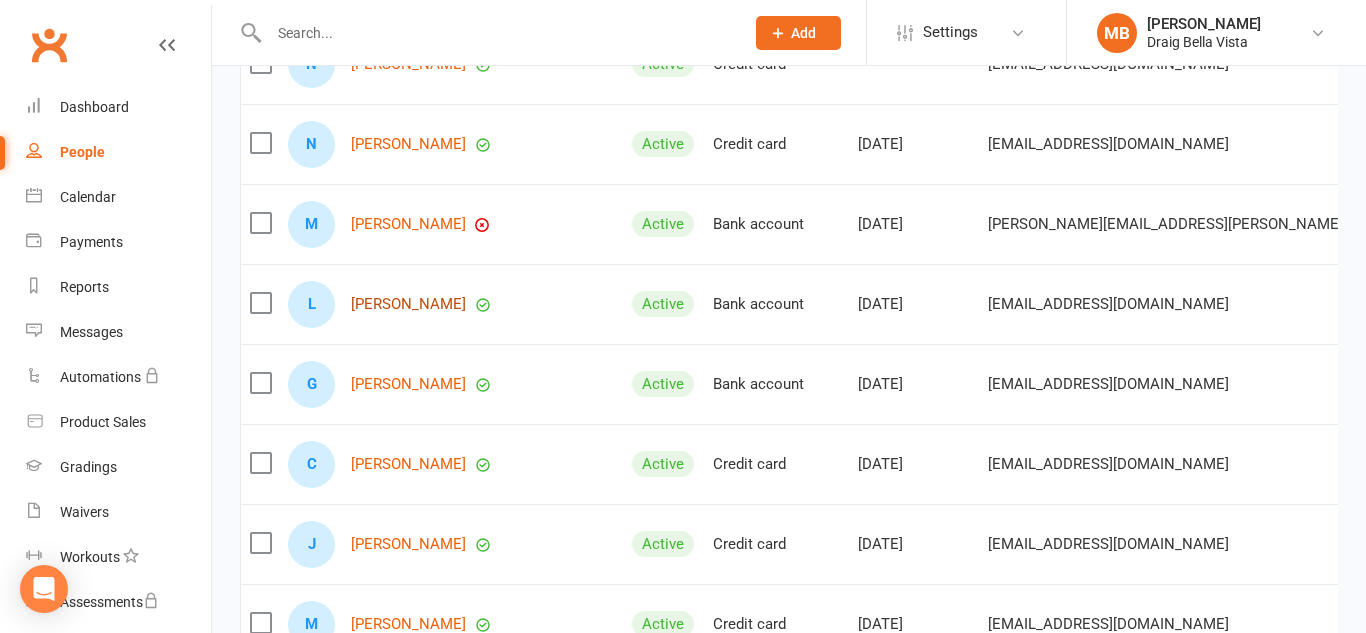 click on "Leonardo Vallone" at bounding box center [408, 304] 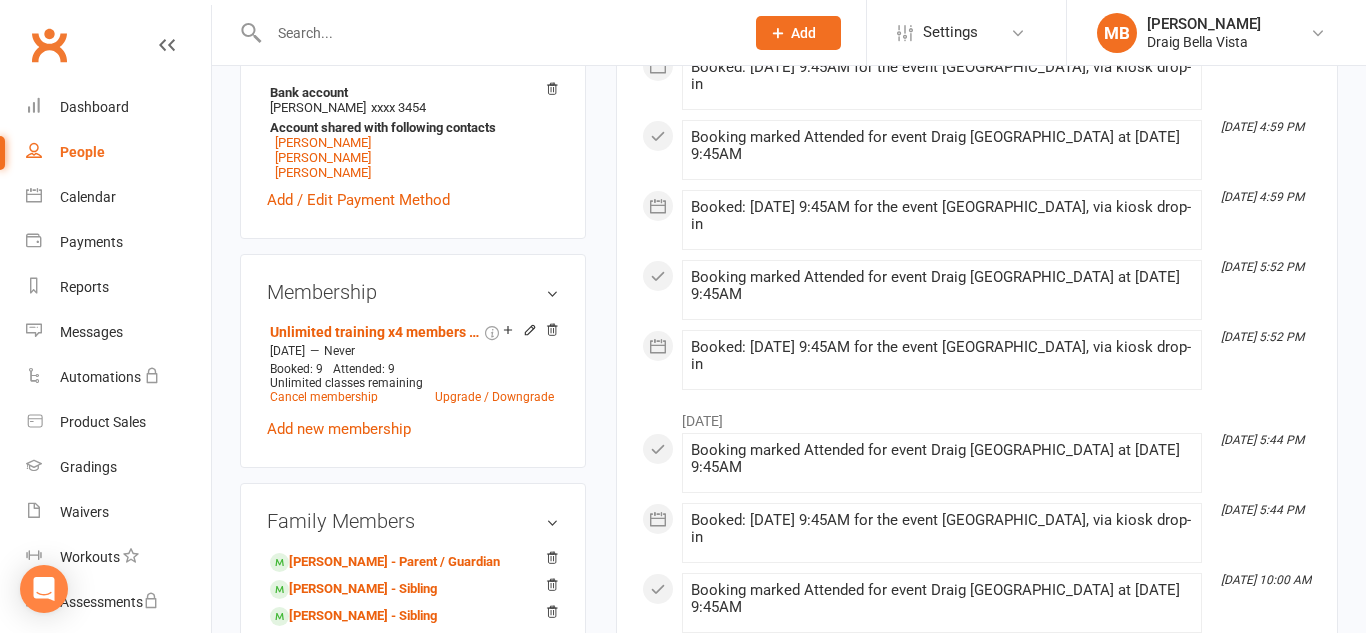scroll, scrollTop: 657, scrollLeft: 0, axis: vertical 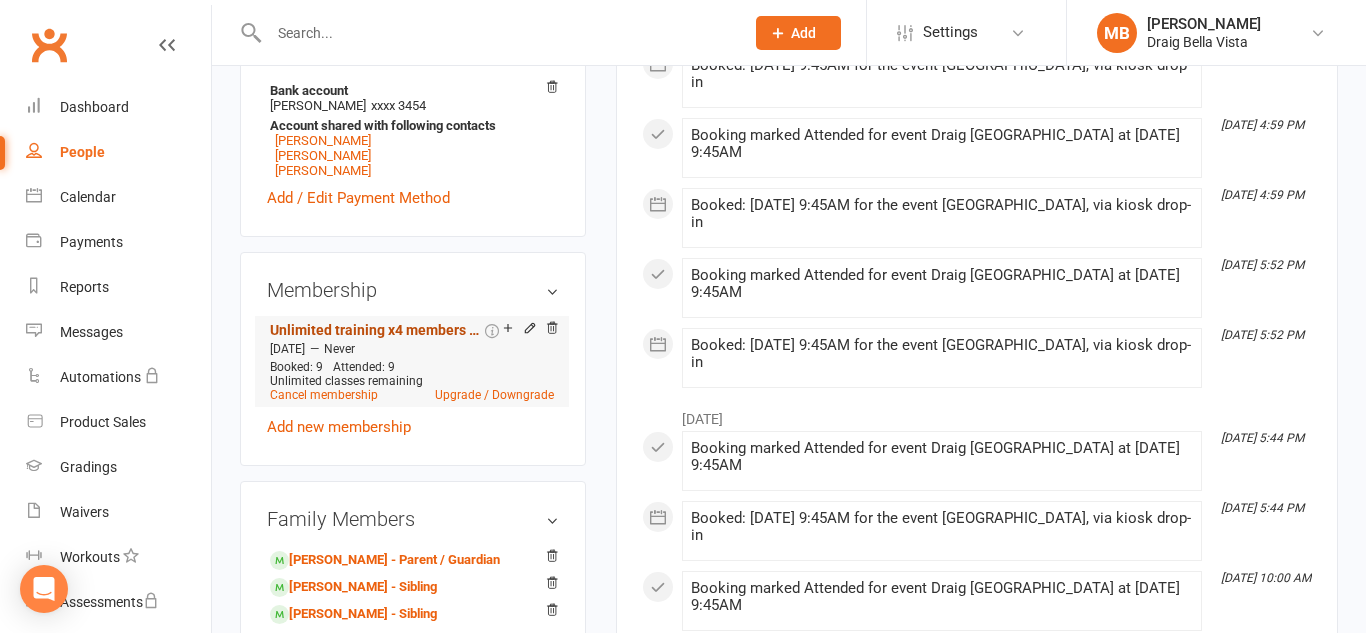 click on "Unlimited training x4 members ($85 p/w)" at bounding box center (375, 330) 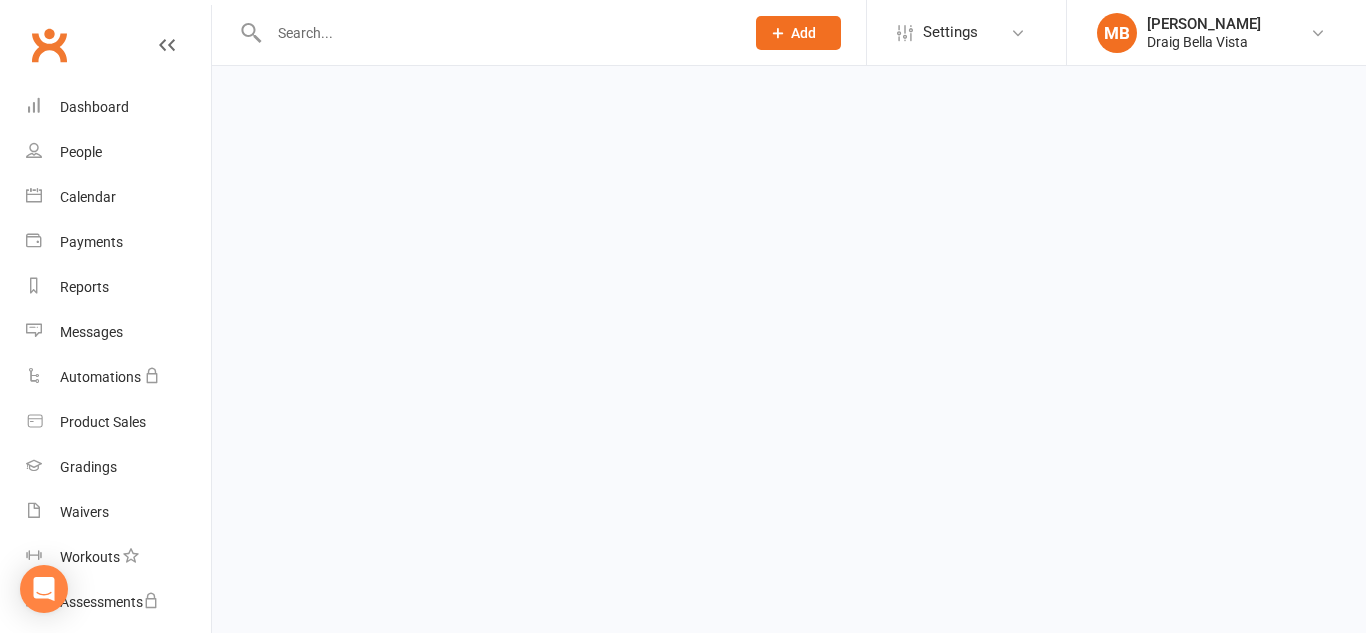 scroll, scrollTop: 0, scrollLeft: 0, axis: both 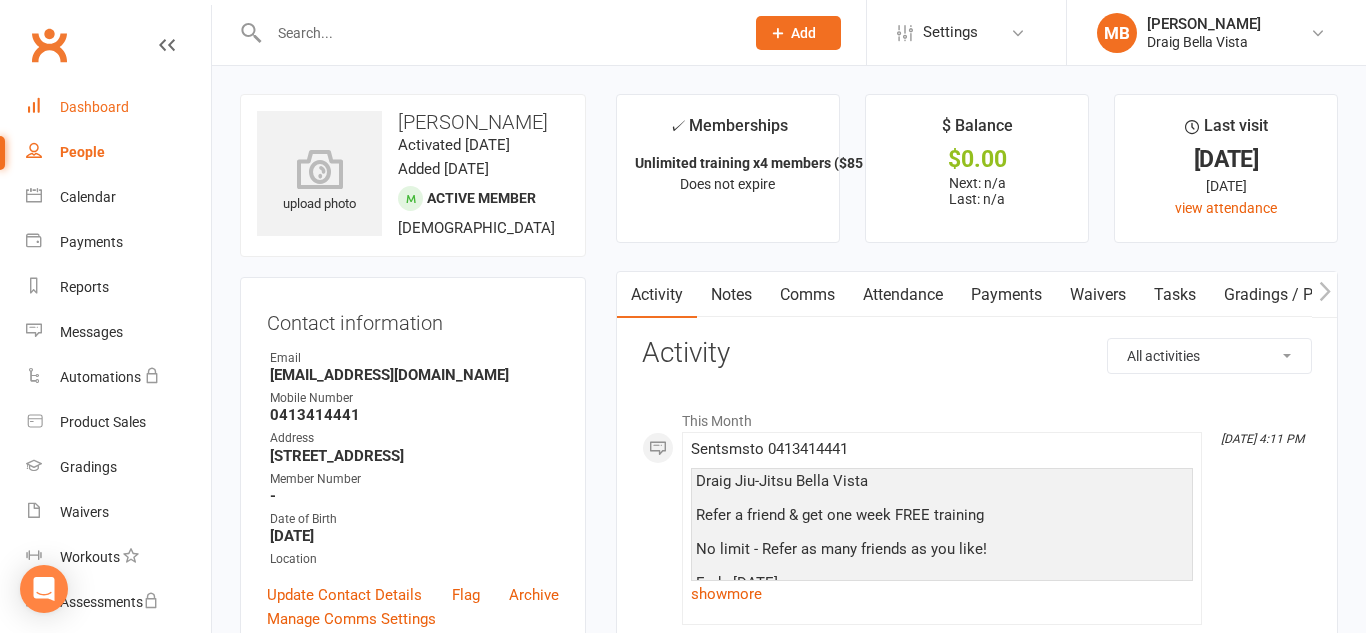 click on "Dashboard" at bounding box center (94, 107) 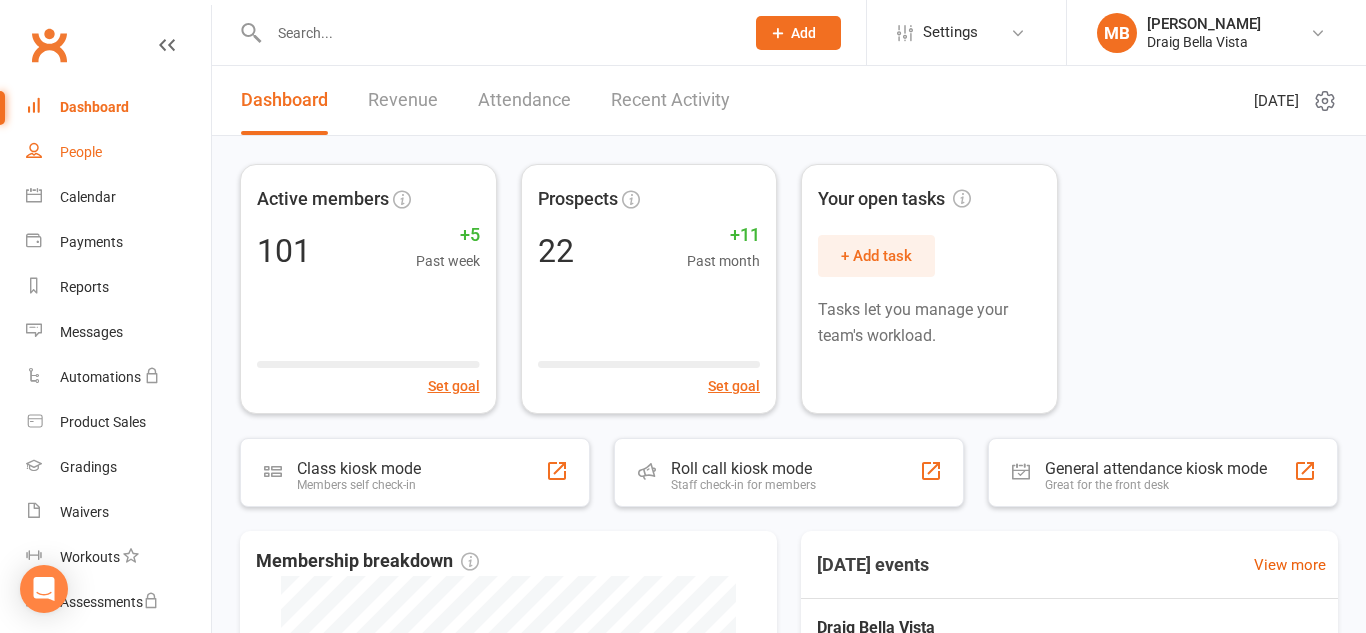 click on "People" at bounding box center (81, 152) 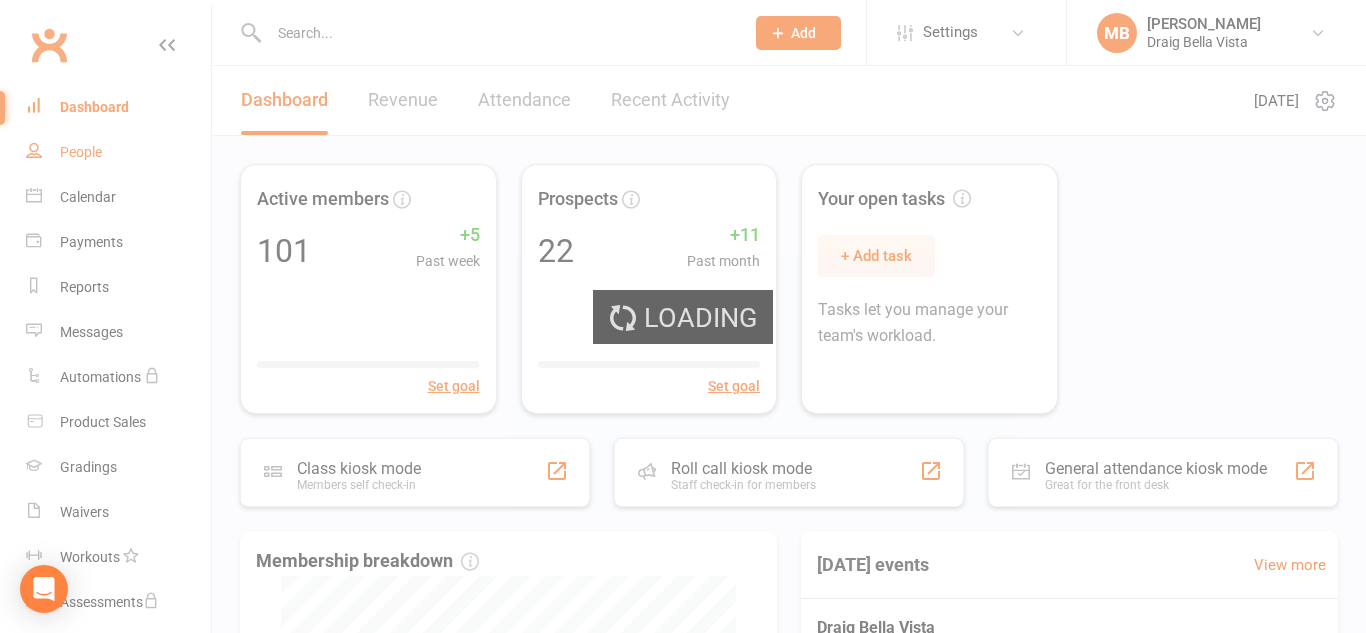 select on "100" 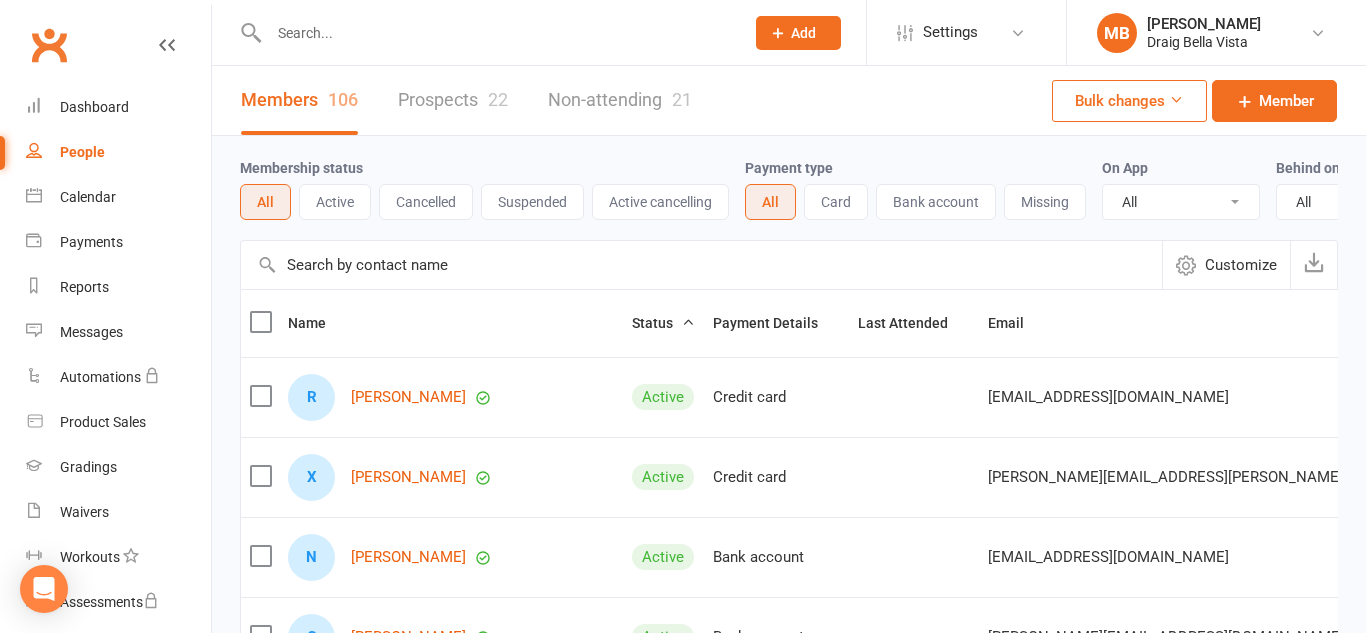 scroll, scrollTop: 508, scrollLeft: 0, axis: vertical 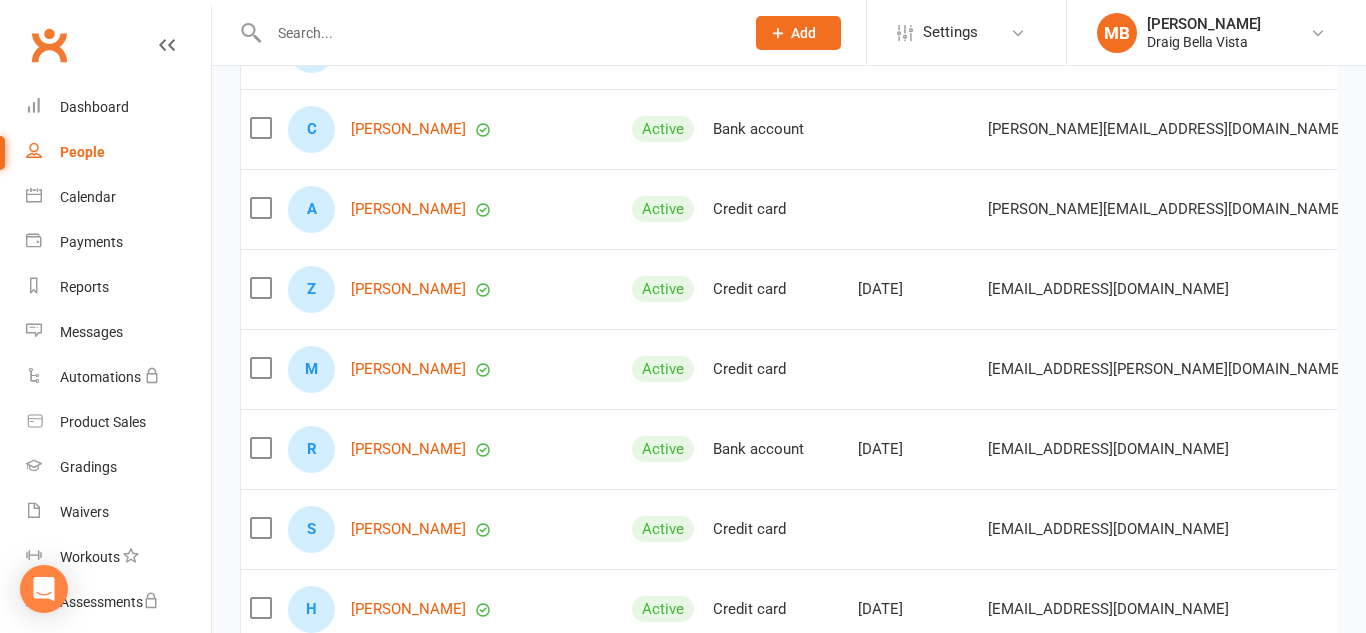 click on "Clubworx" at bounding box center (105, 57) 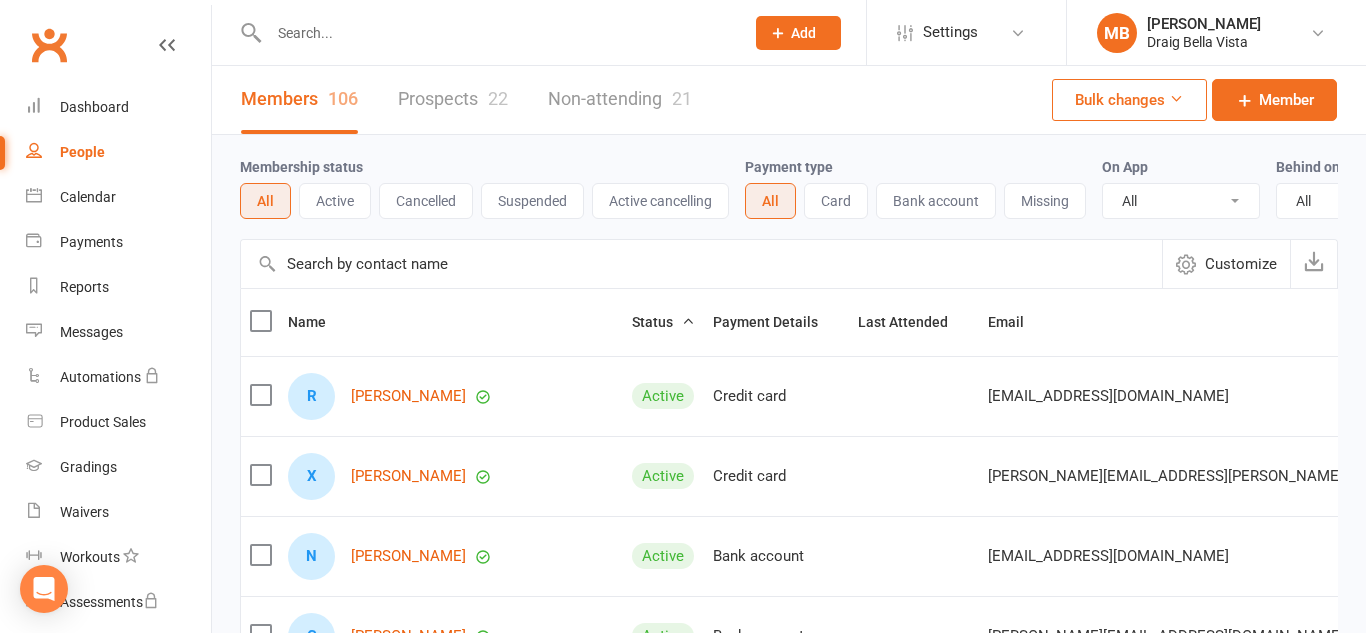 scroll, scrollTop: 3, scrollLeft: 0, axis: vertical 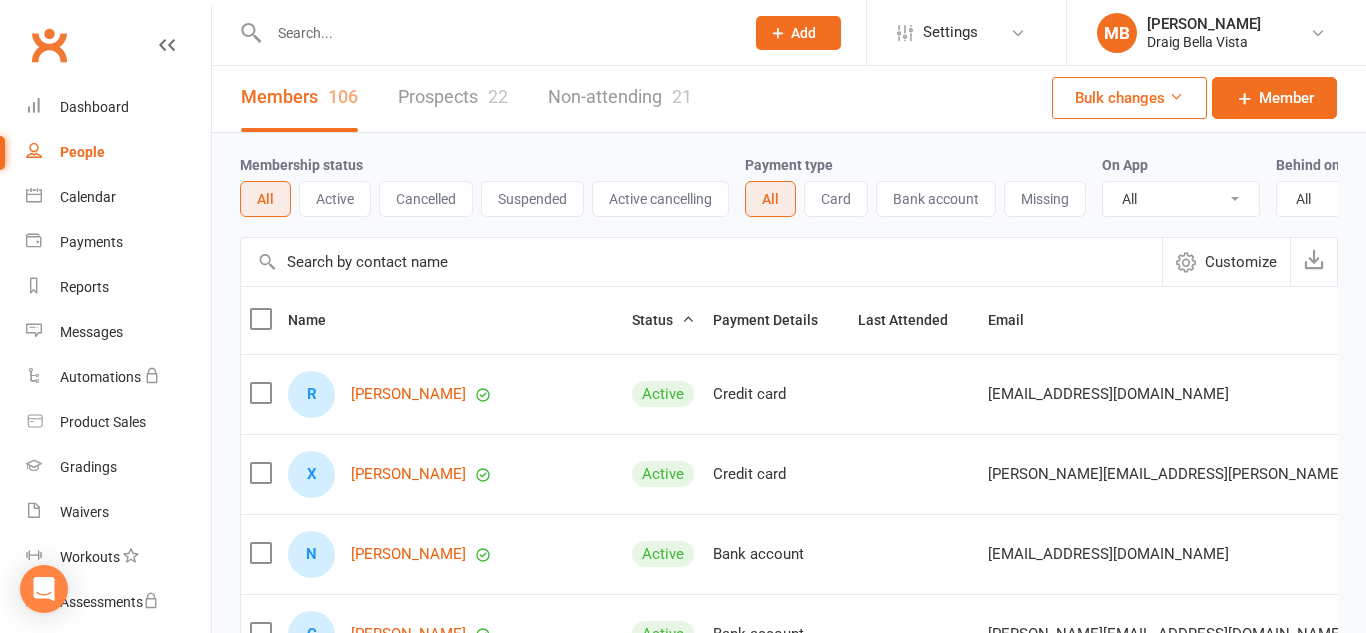 click on "106" at bounding box center [343, 96] 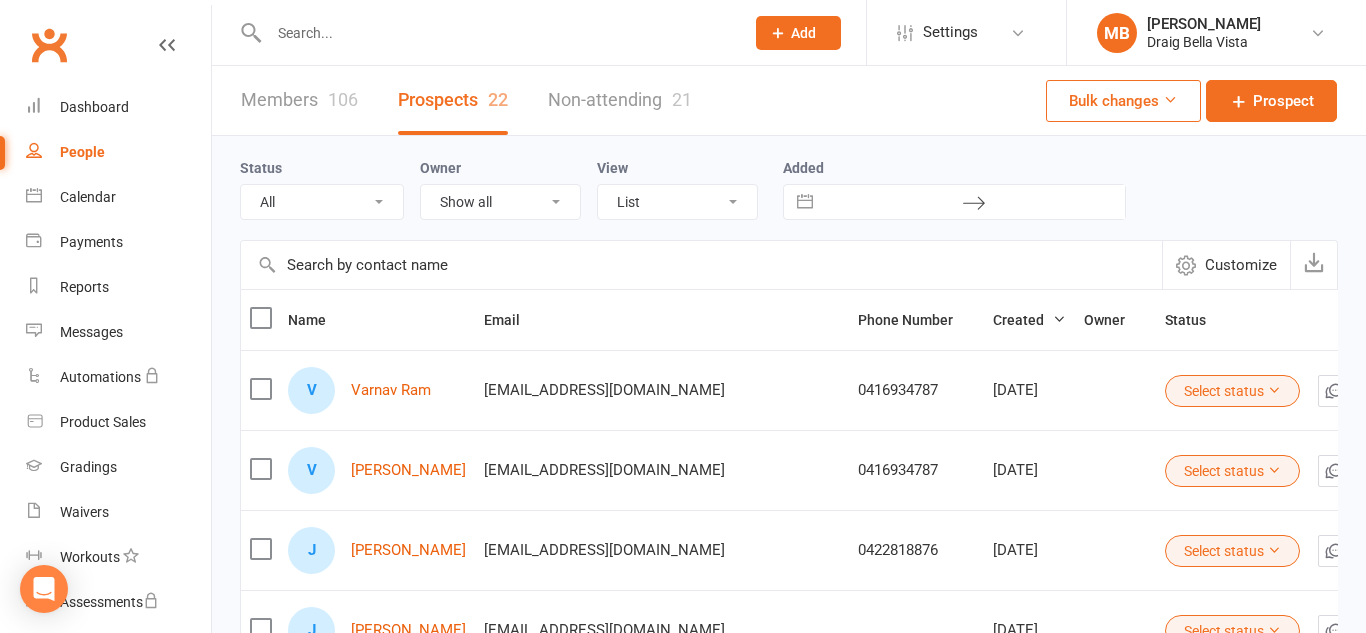 scroll, scrollTop: 5, scrollLeft: 0, axis: vertical 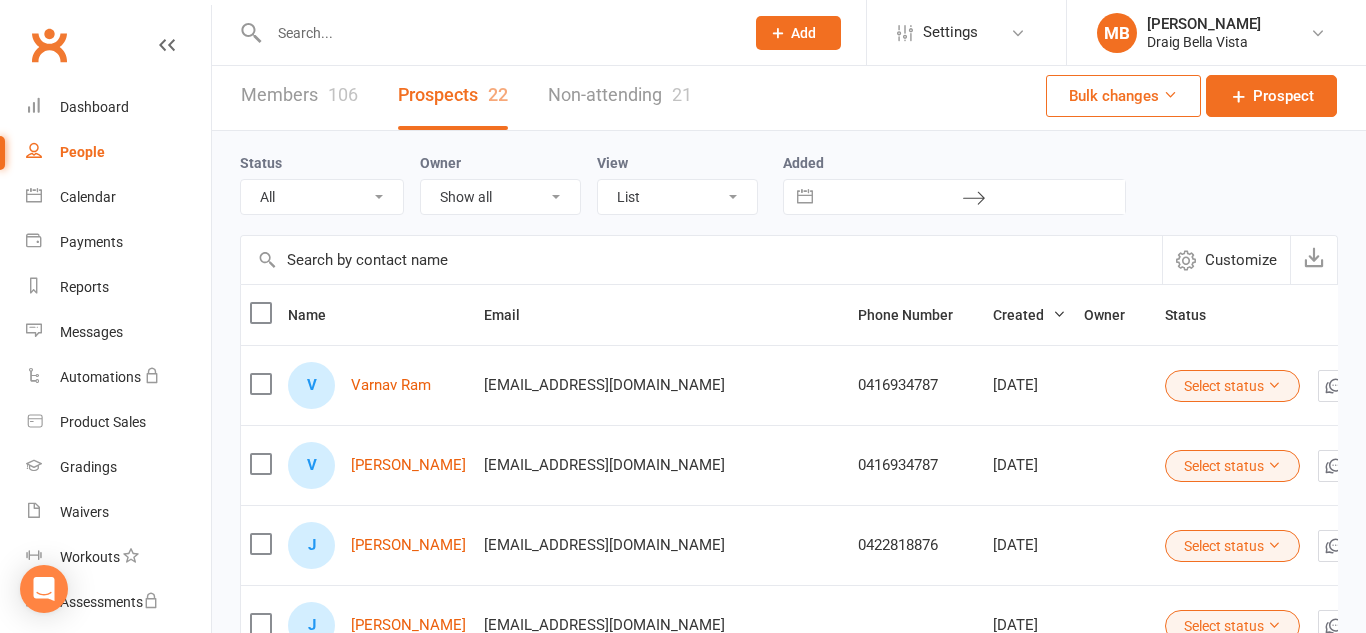 click on "Non-attending 21" at bounding box center [620, 95] 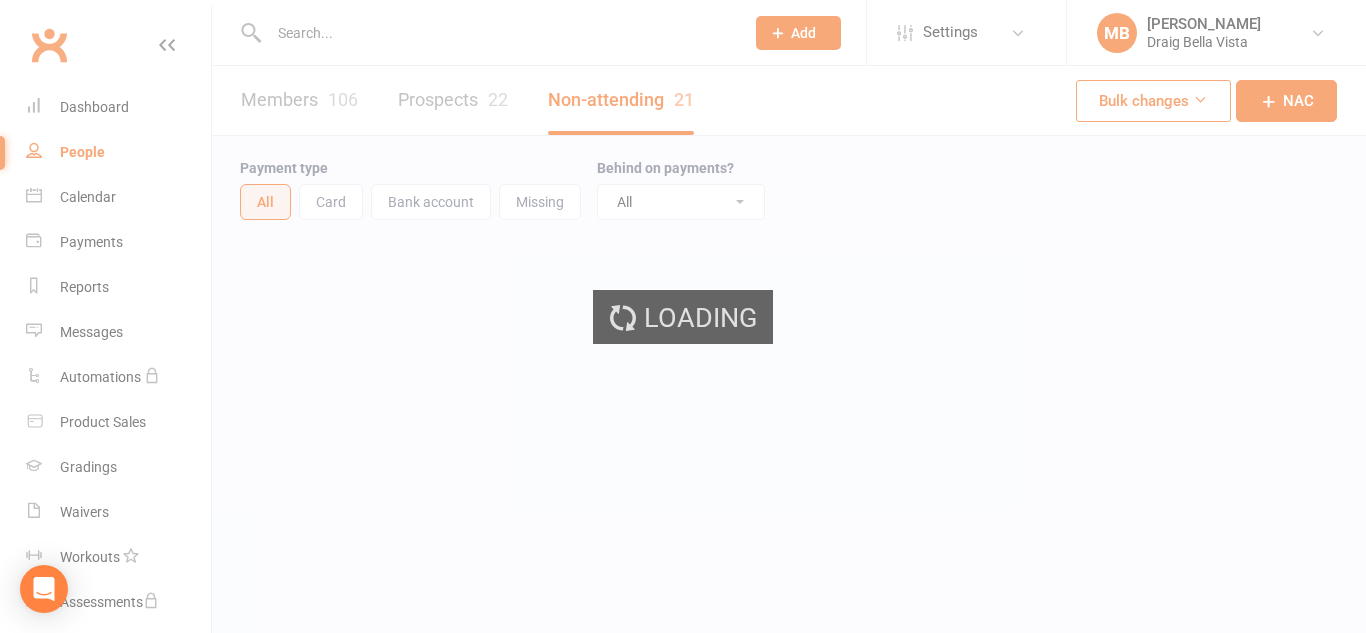 scroll, scrollTop: 0, scrollLeft: 0, axis: both 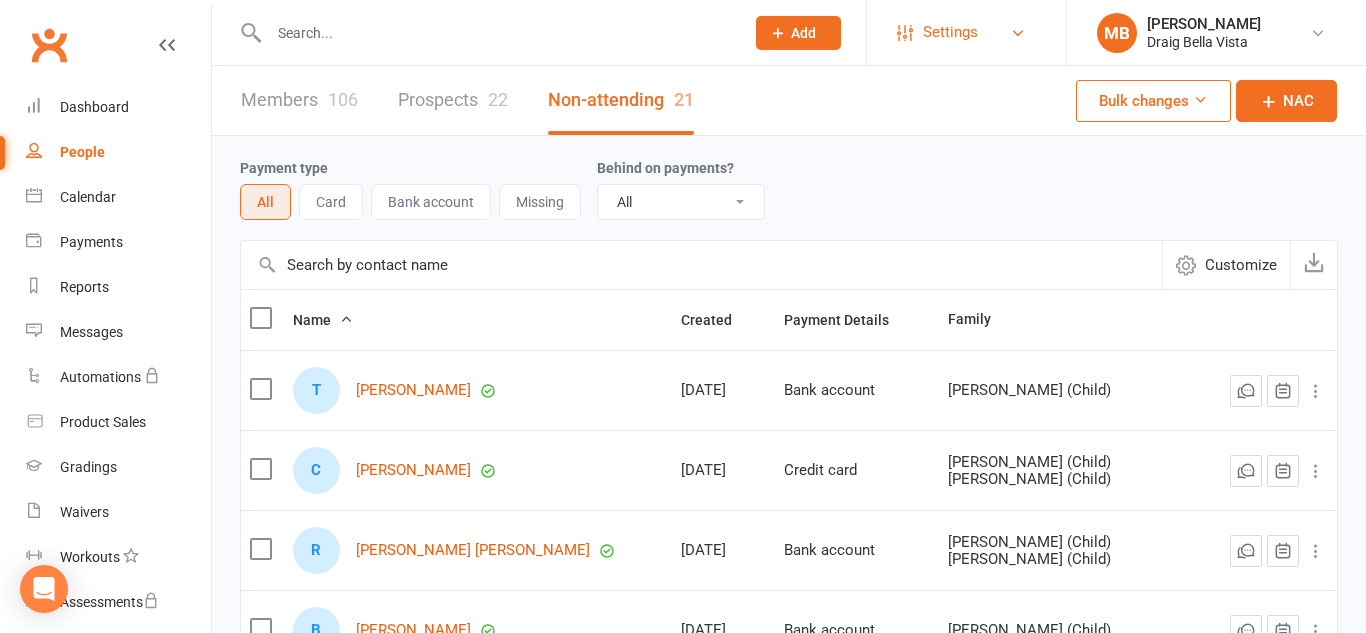 click on "Settings" at bounding box center [966, 32] 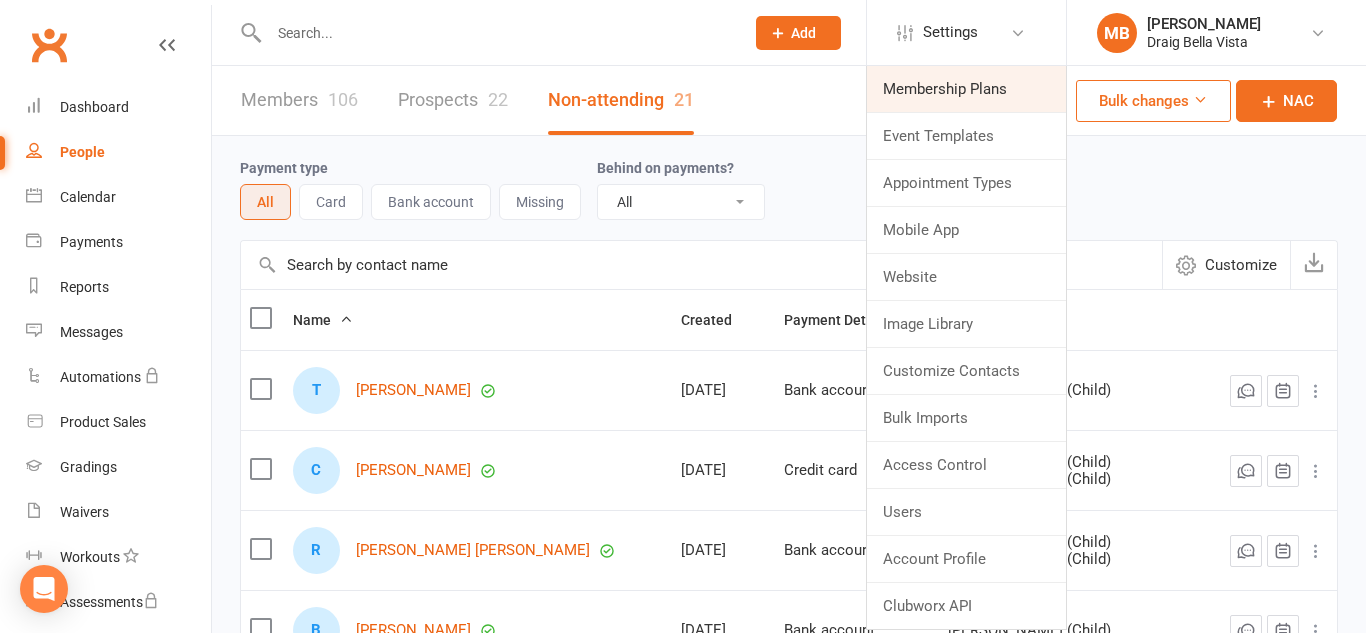 click on "Membership Plans" at bounding box center [966, 89] 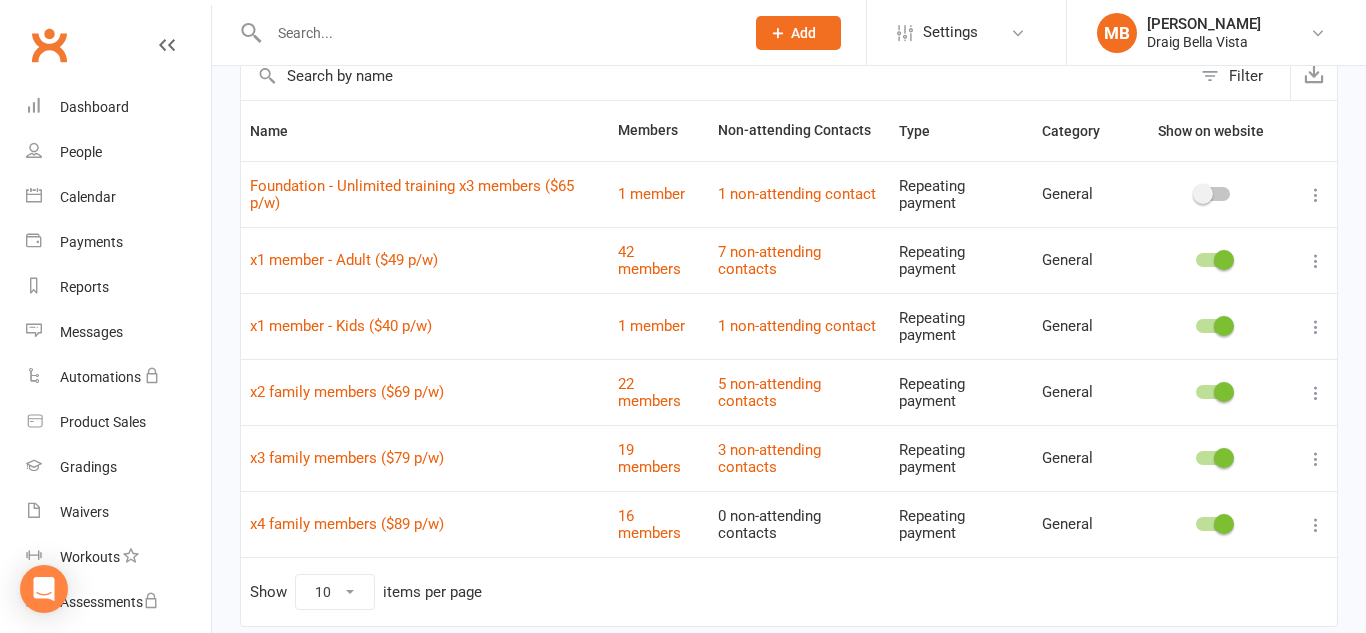 scroll, scrollTop: 122, scrollLeft: 0, axis: vertical 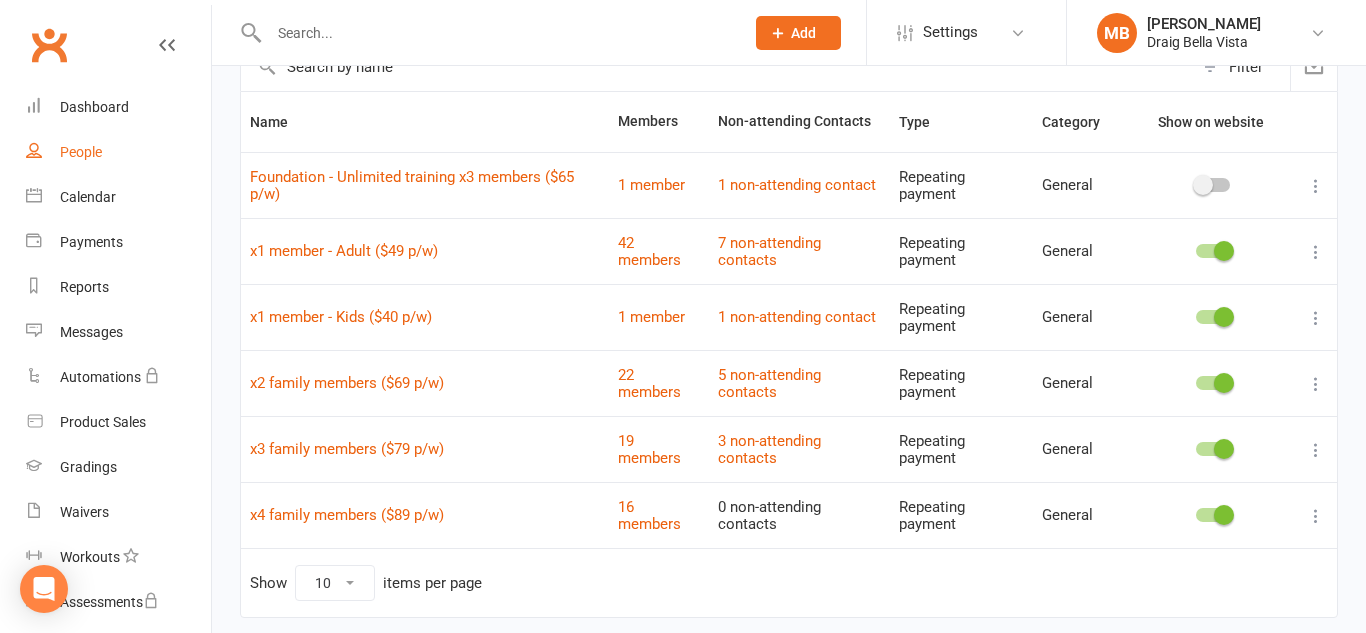 click on "People" at bounding box center (81, 152) 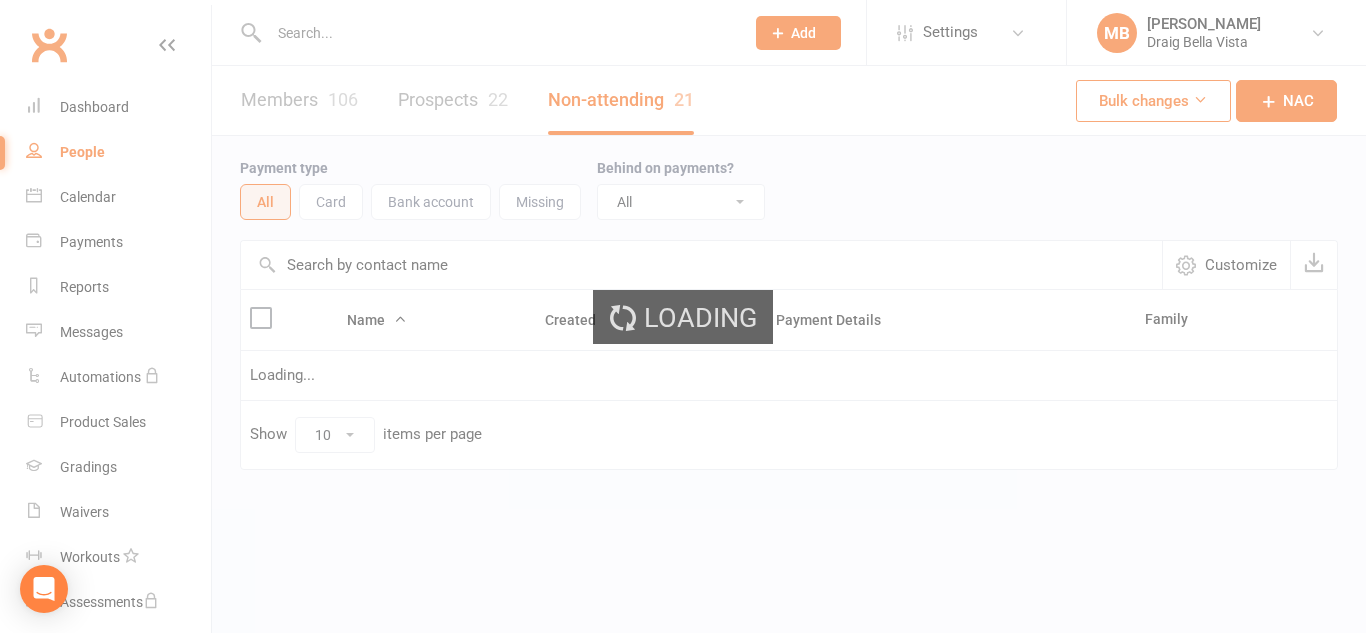 scroll, scrollTop: 0, scrollLeft: 0, axis: both 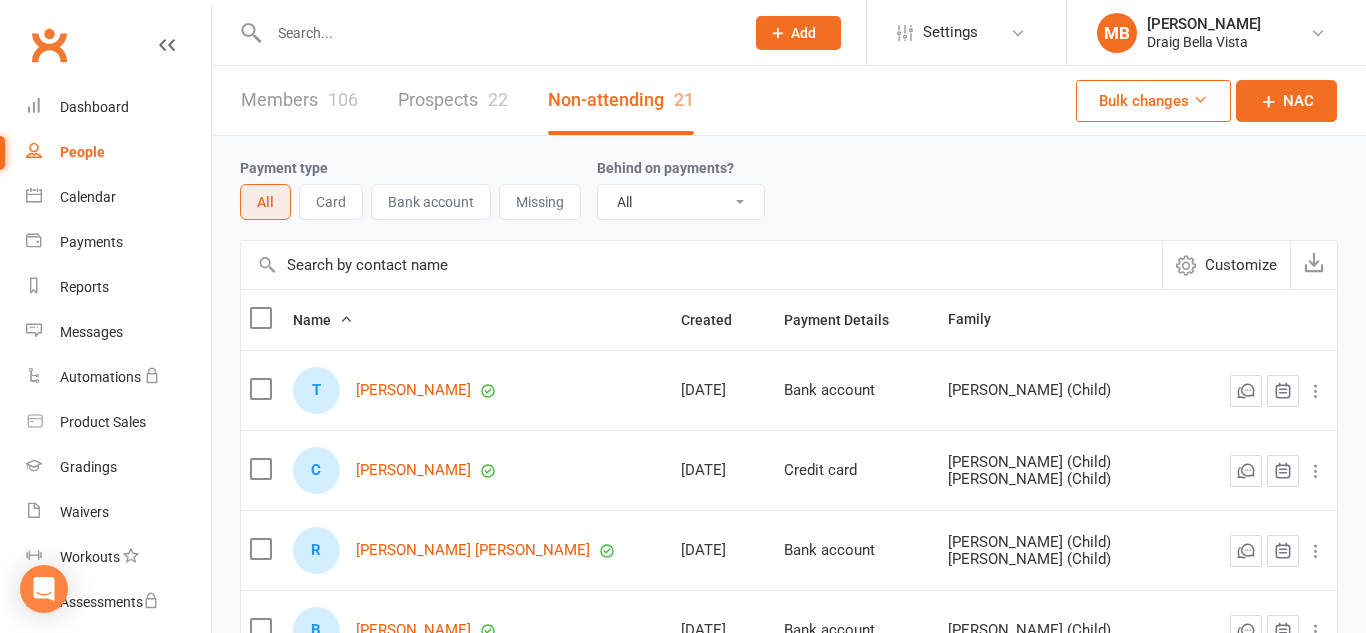 click on "Name" at bounding box center (478, 320) 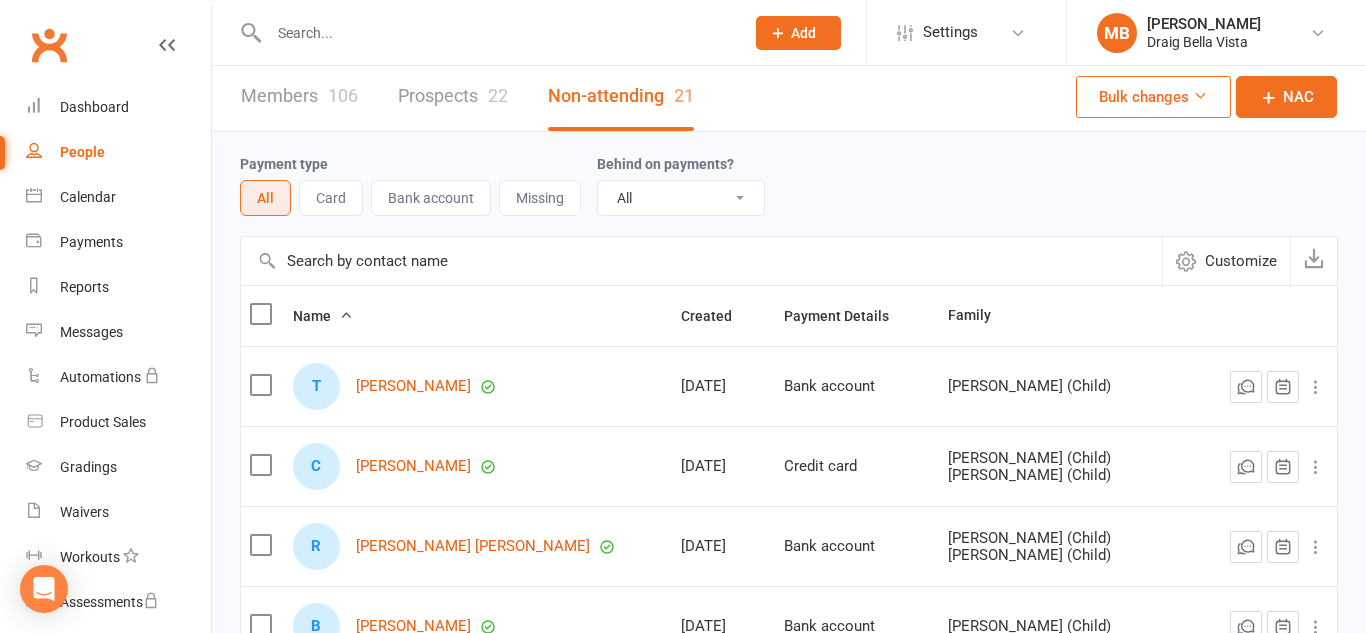 click on "Members 106" at bounding box center [299, 96] 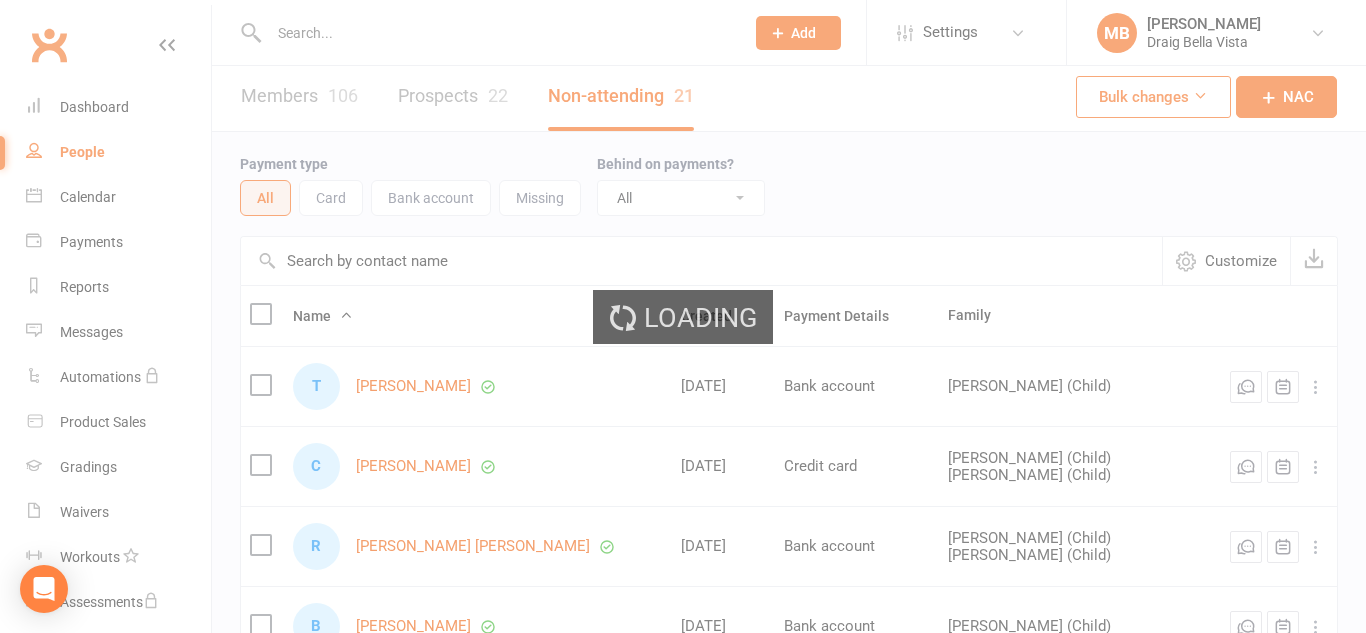 select on "100" 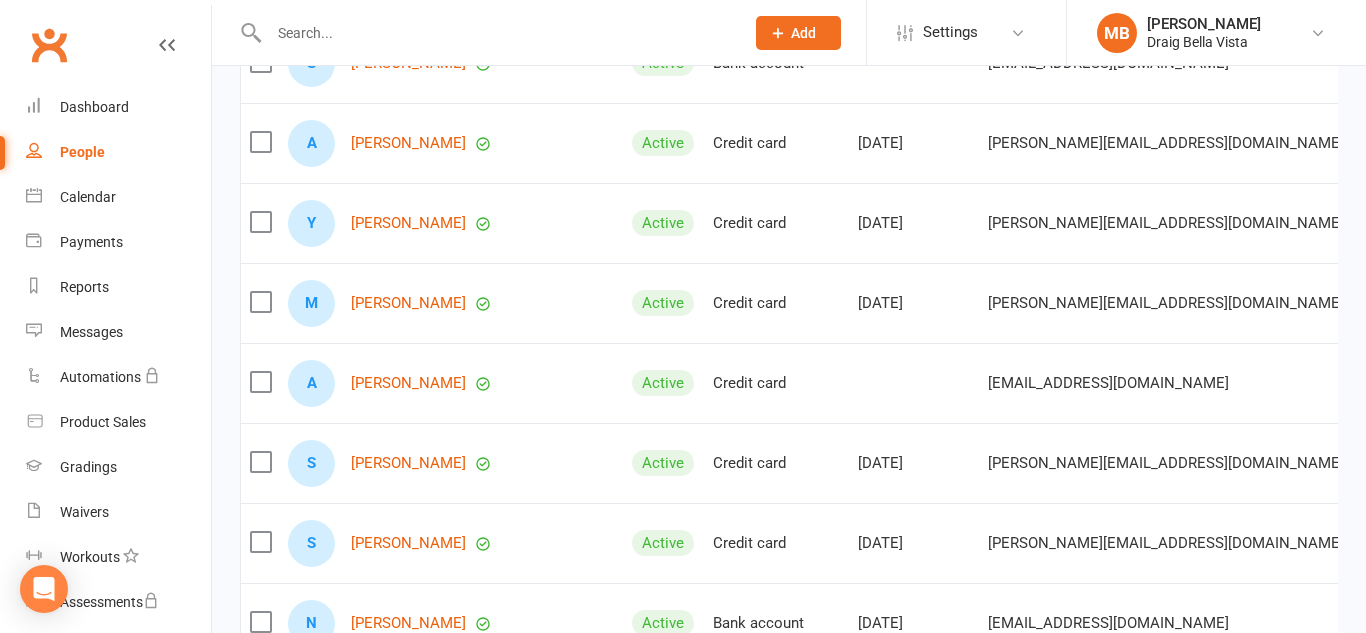 scroll, scrollTop: 6470, scrollLeft: 0, axis: vertical 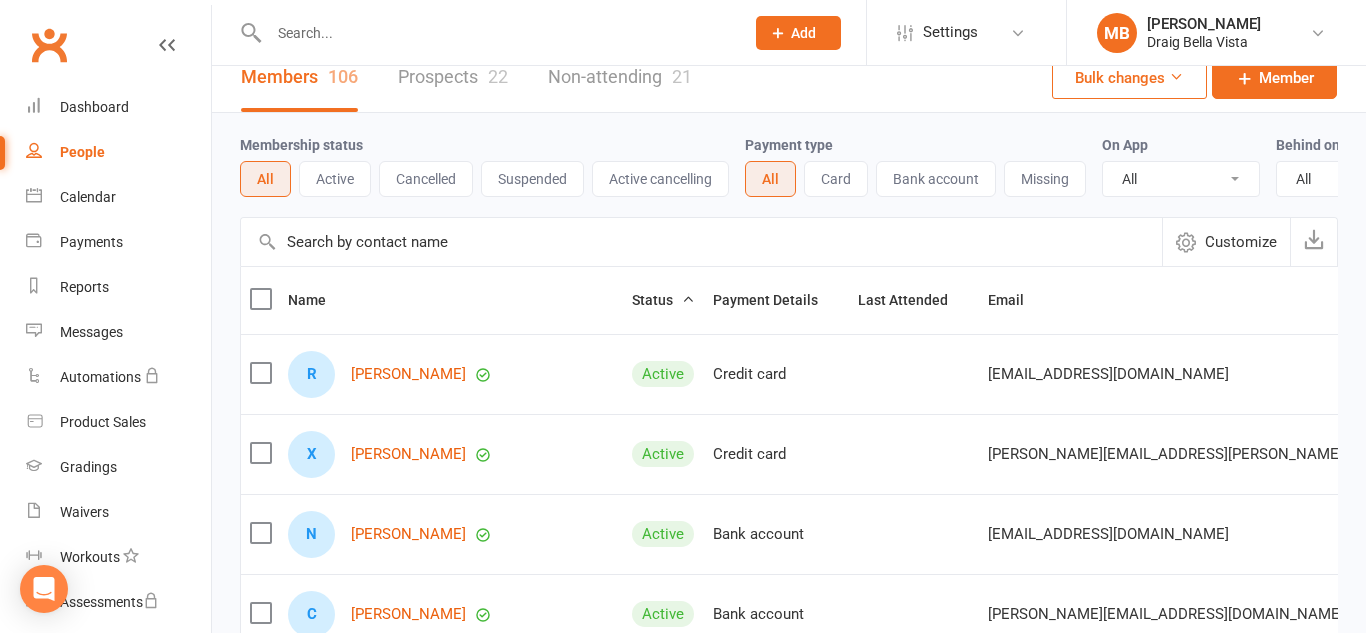click on "Prospects 22" at bounding box center [453, 77] 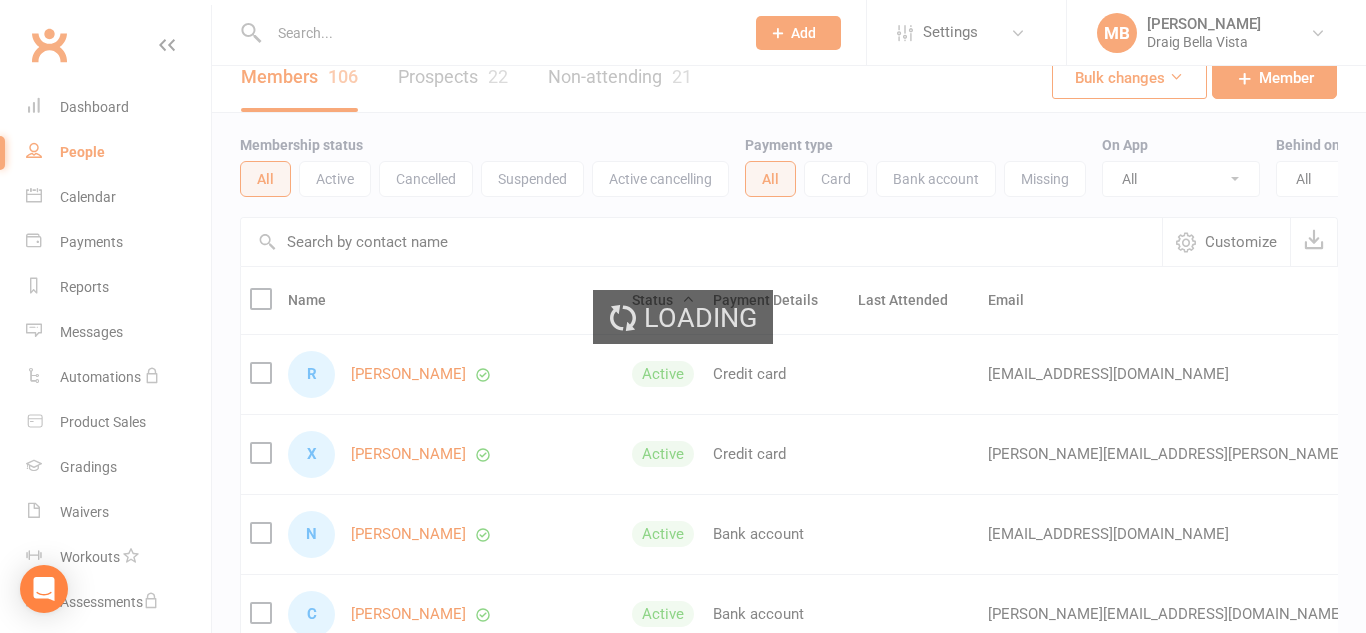 scroll, scrollTop: 0, scrollLeft: 0, axis: both 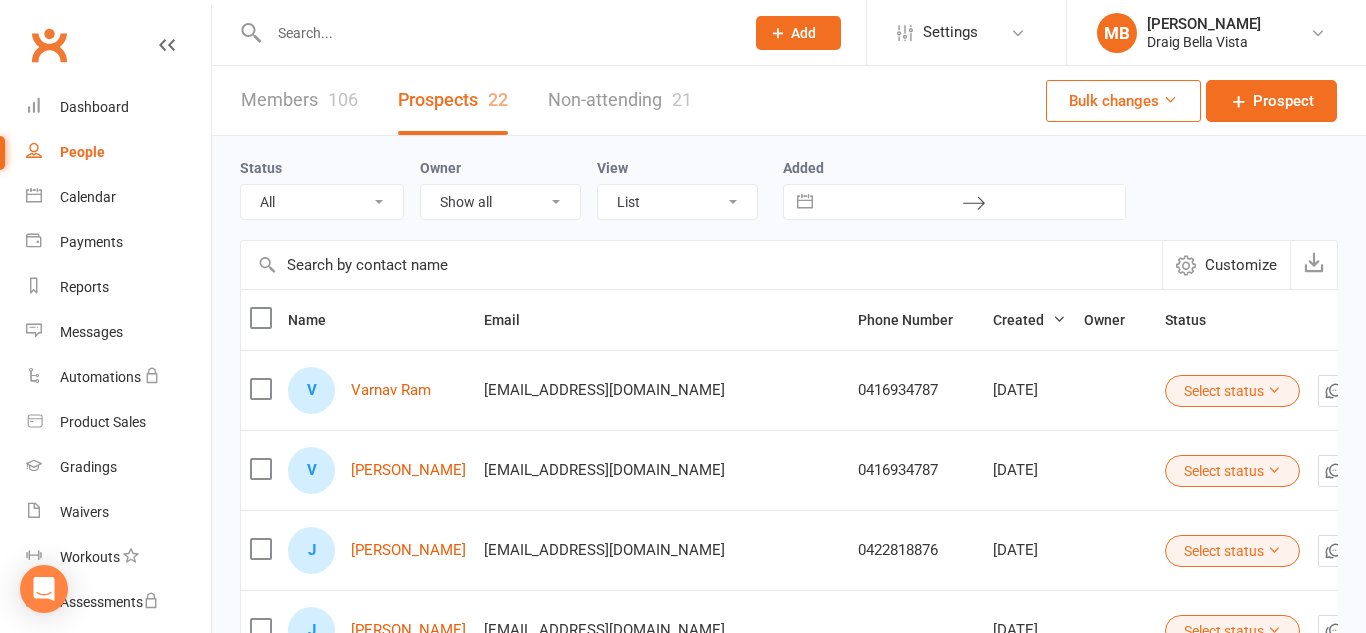 click on "Non-attending 21" at bounding box center [620, 100] 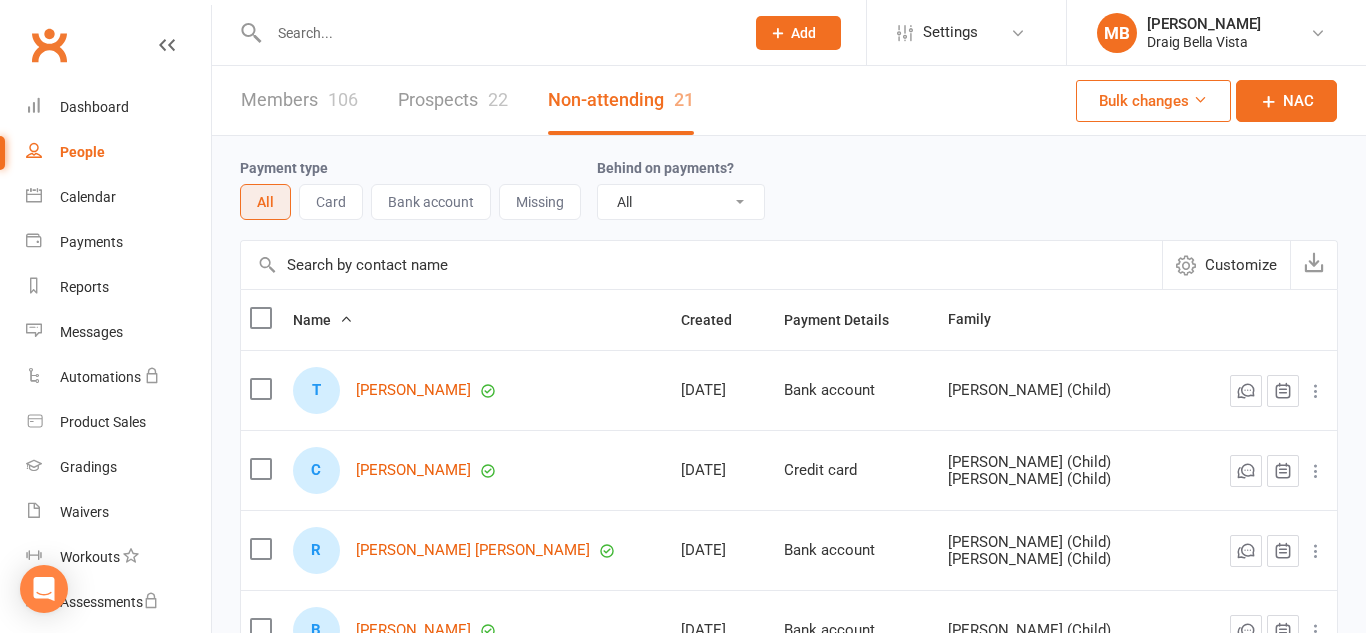 scroll, scrollTop: 2, scrollLeft: 0, axis: vertical 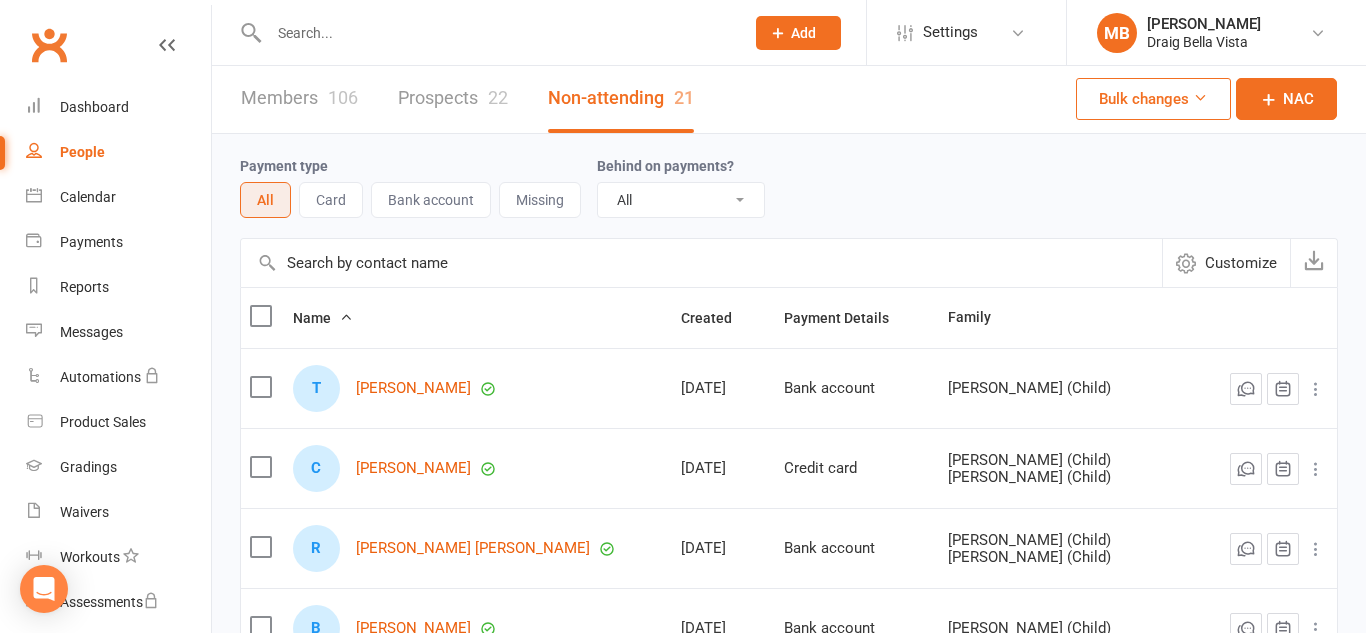 click on "106" at bounding box center (343, 97) 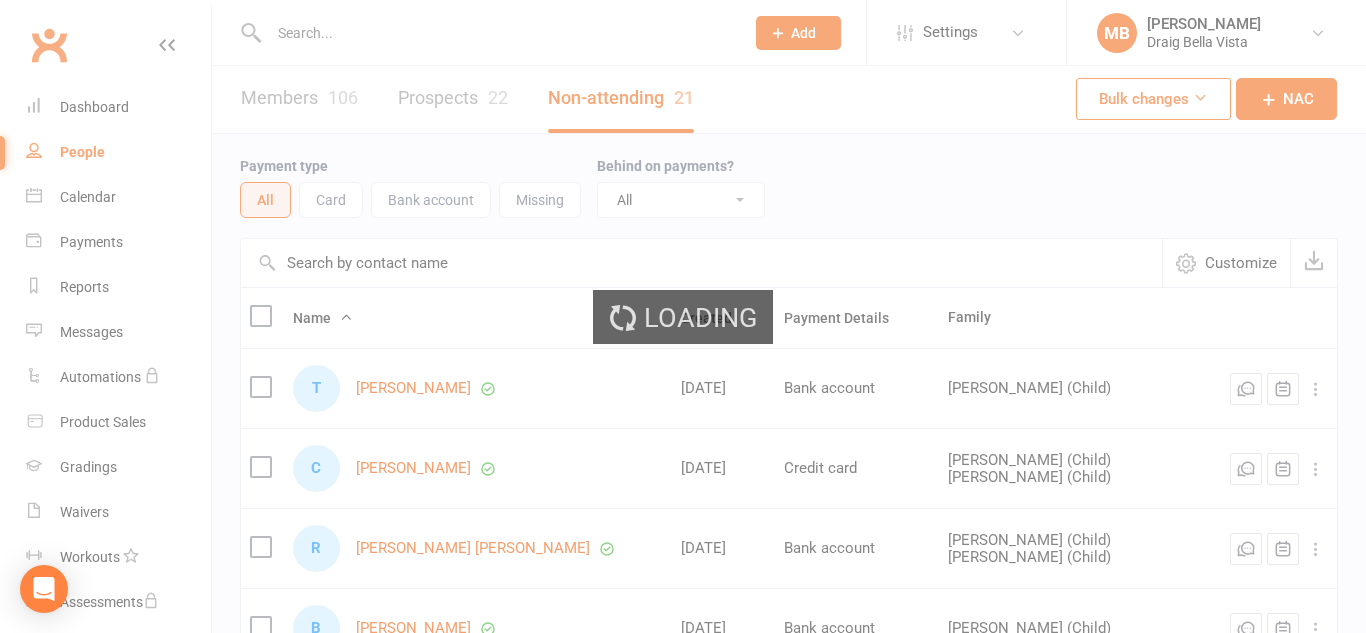 scroll, scrollTop: 0, scrollLeft: 0, axis: both 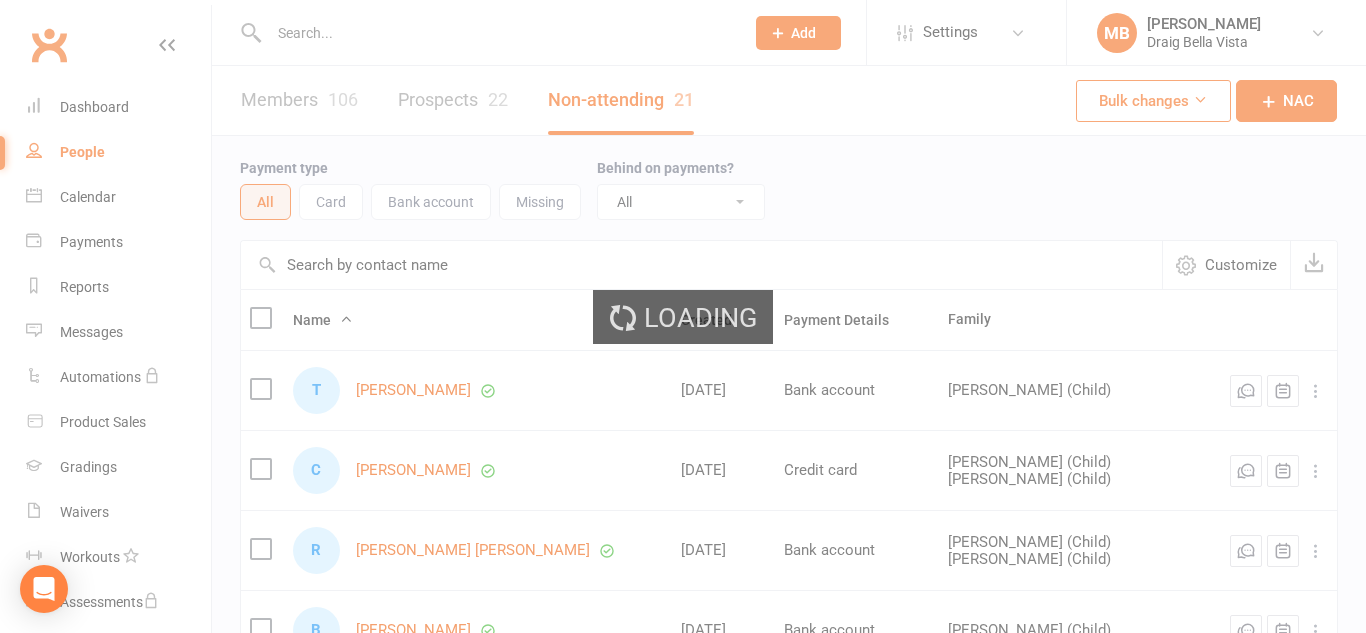 select on "100" 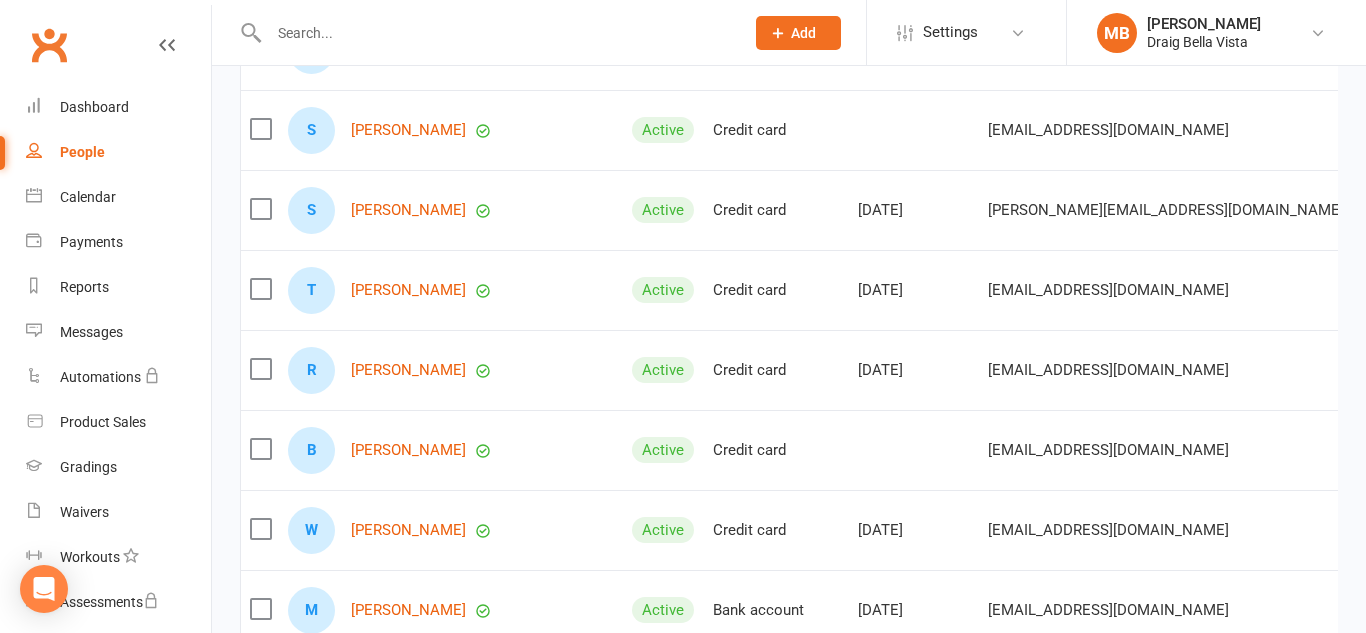 scroll, scrollTop: 2368, scrollLeft: 0, axis: vertical 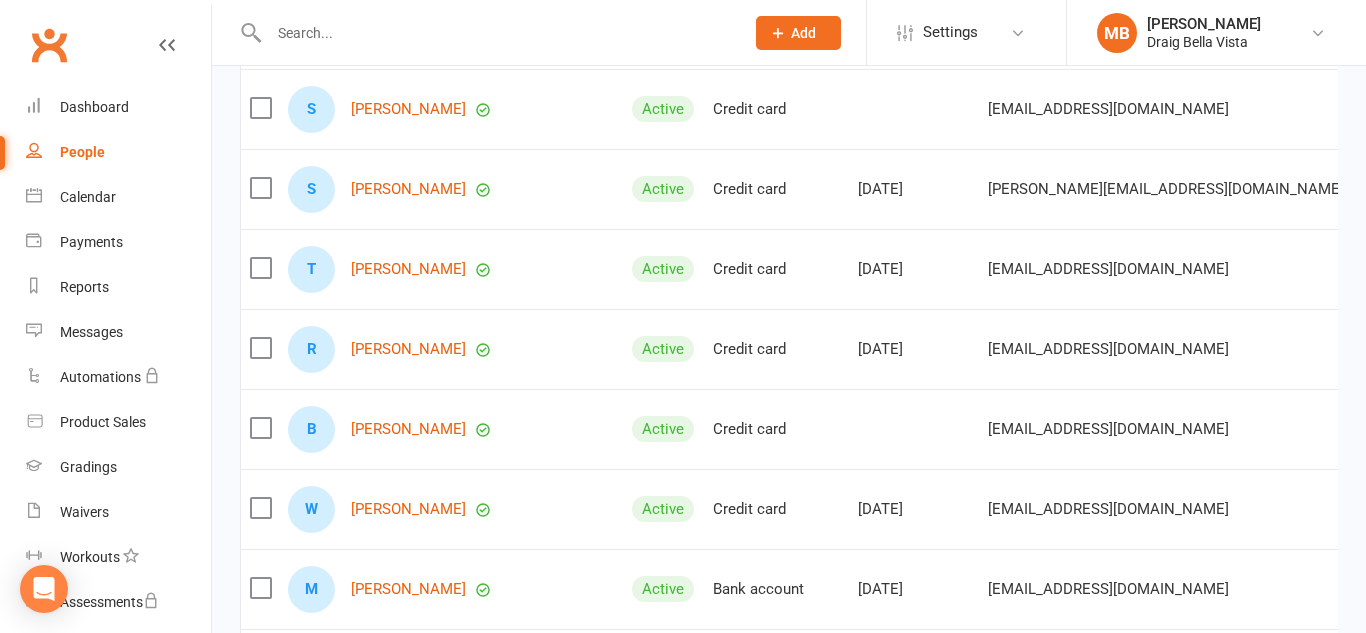 click on "W William Ryan" at bounding box center [451, 509] 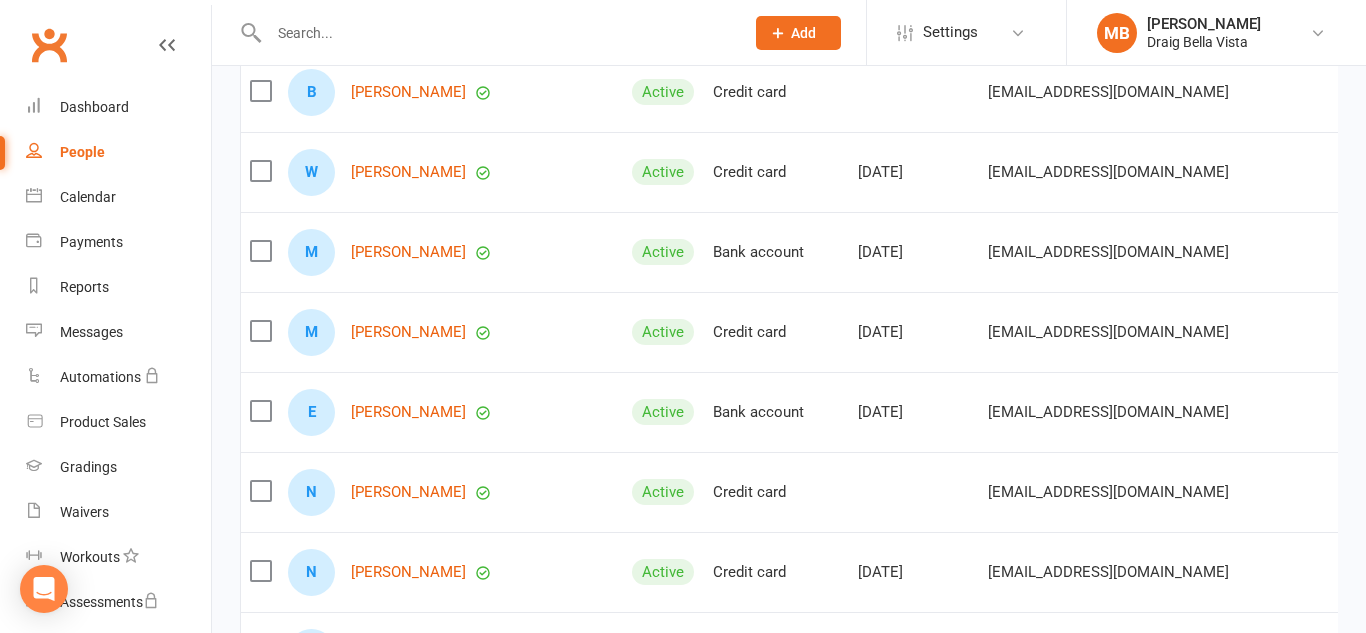 scroll, scrollTop: 2704, scrollLeft: 0, axis: vertical 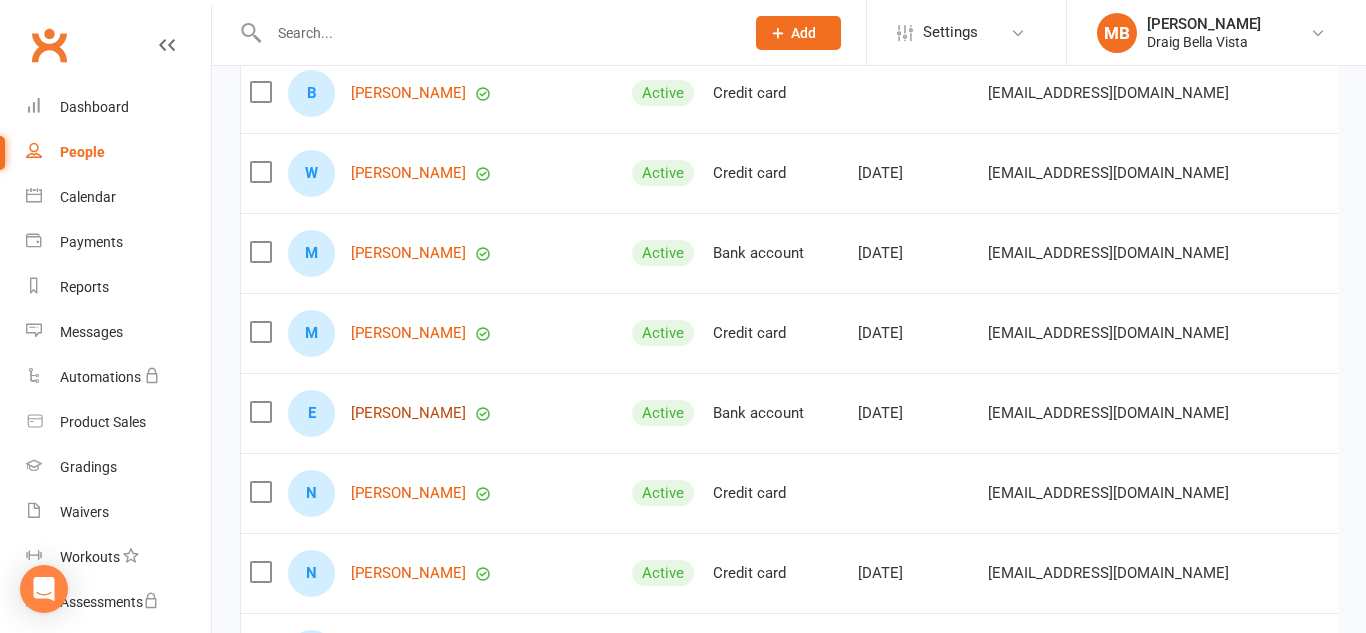 click on "Eshaan Narayan" at bounding box center [408, 413] 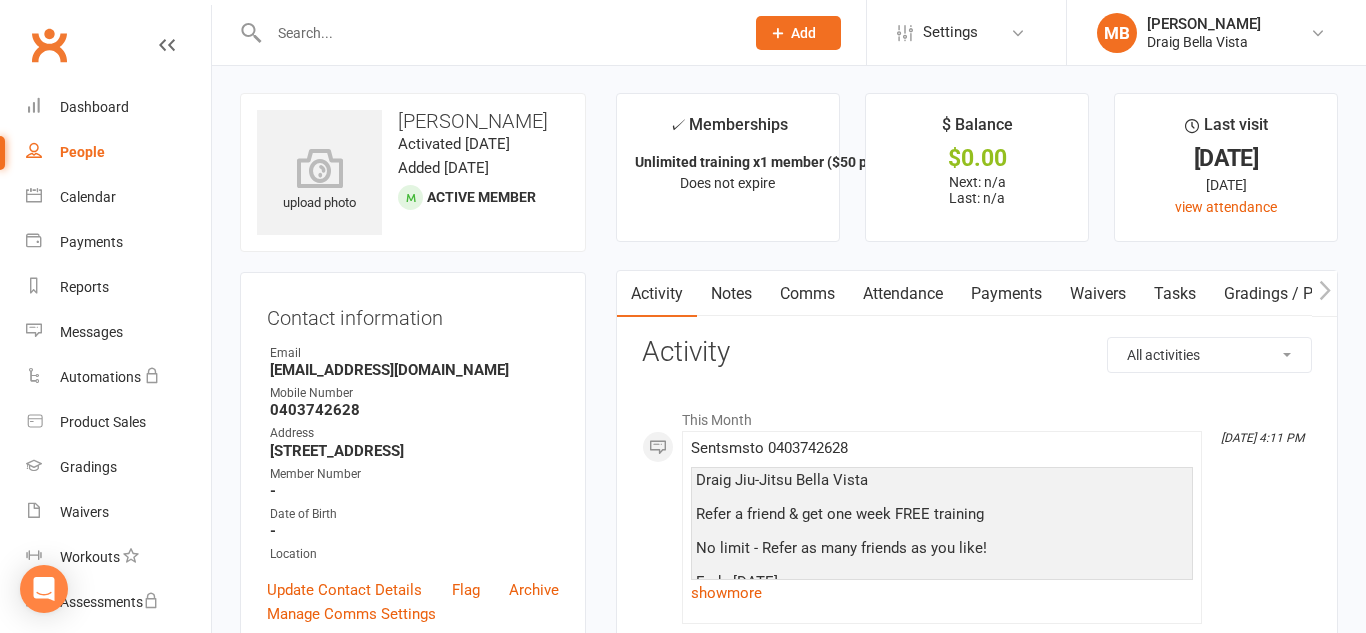 scroll, scrollTop: 3, scrollLeft: 0, axis: vertical 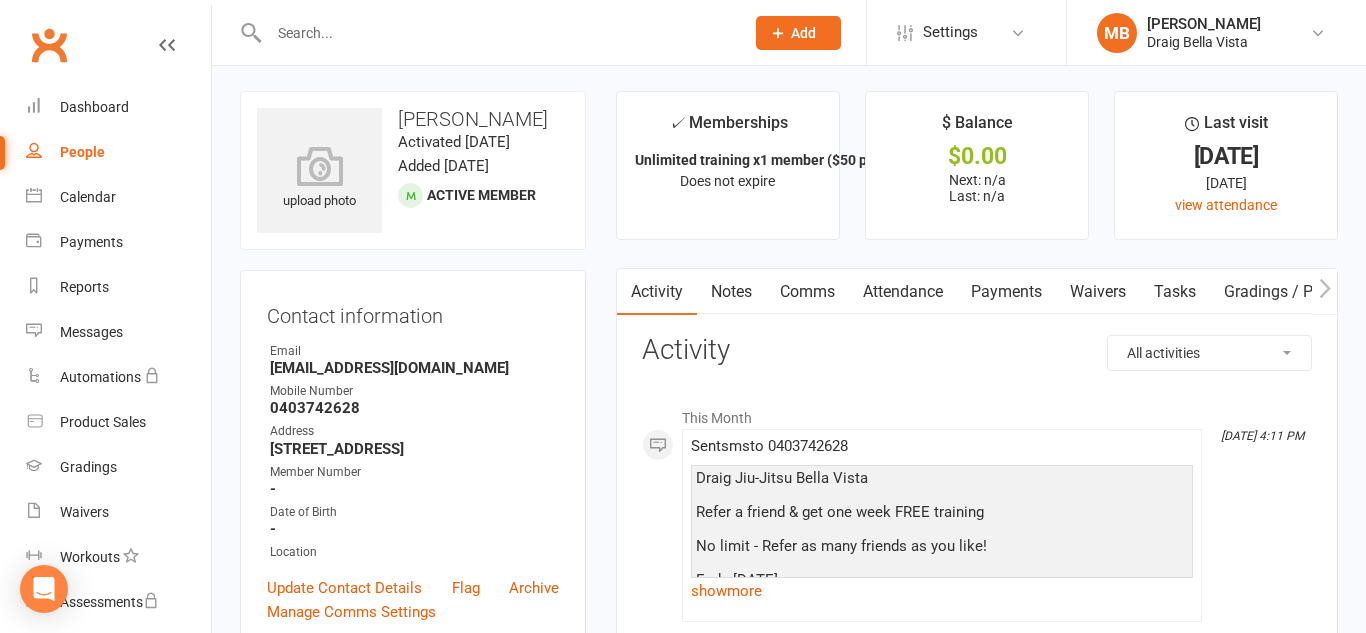 click on "Payments" at bounding box center [1006, 292] 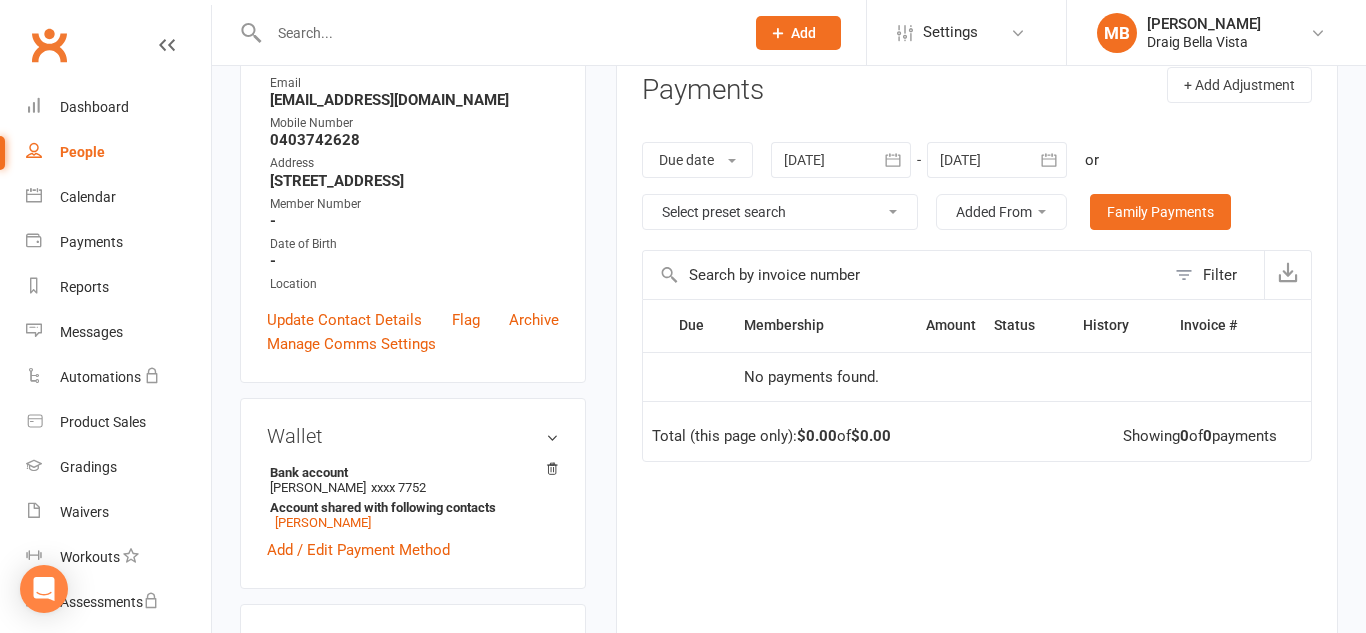 scroll, scrollTop: 271, scrollLeft: 0, axis: vertical 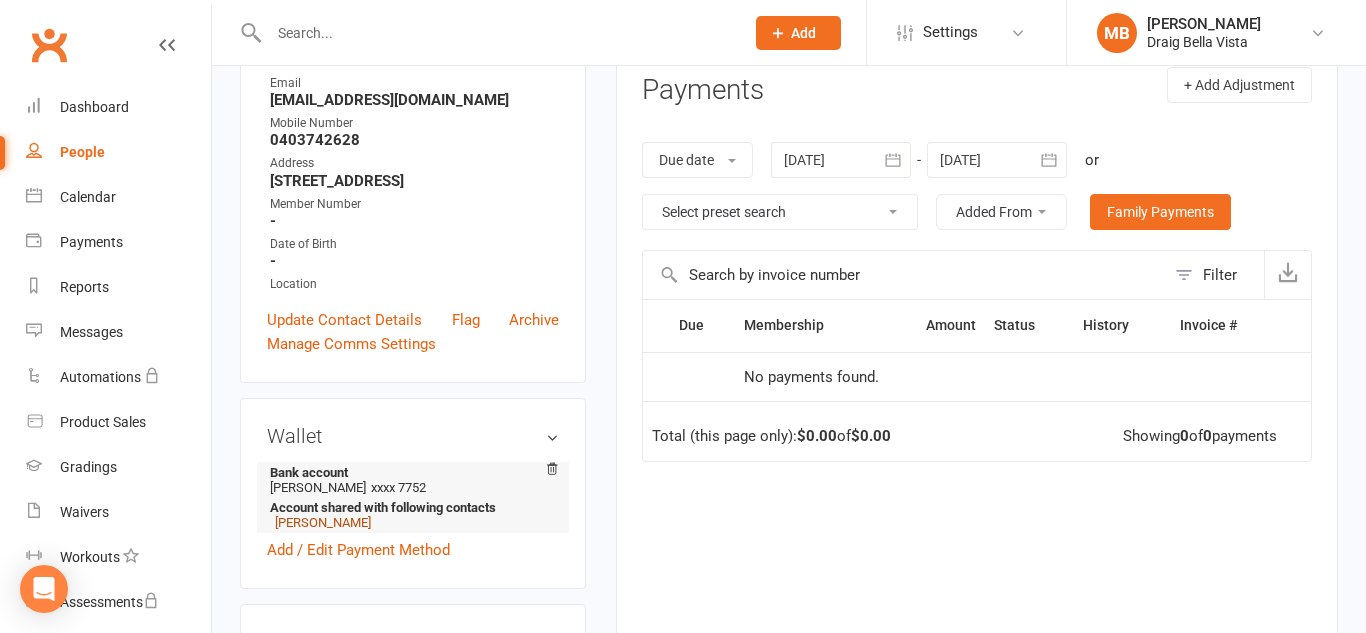 click on "Pravesh Narayan" at bounding box center [323, 522] 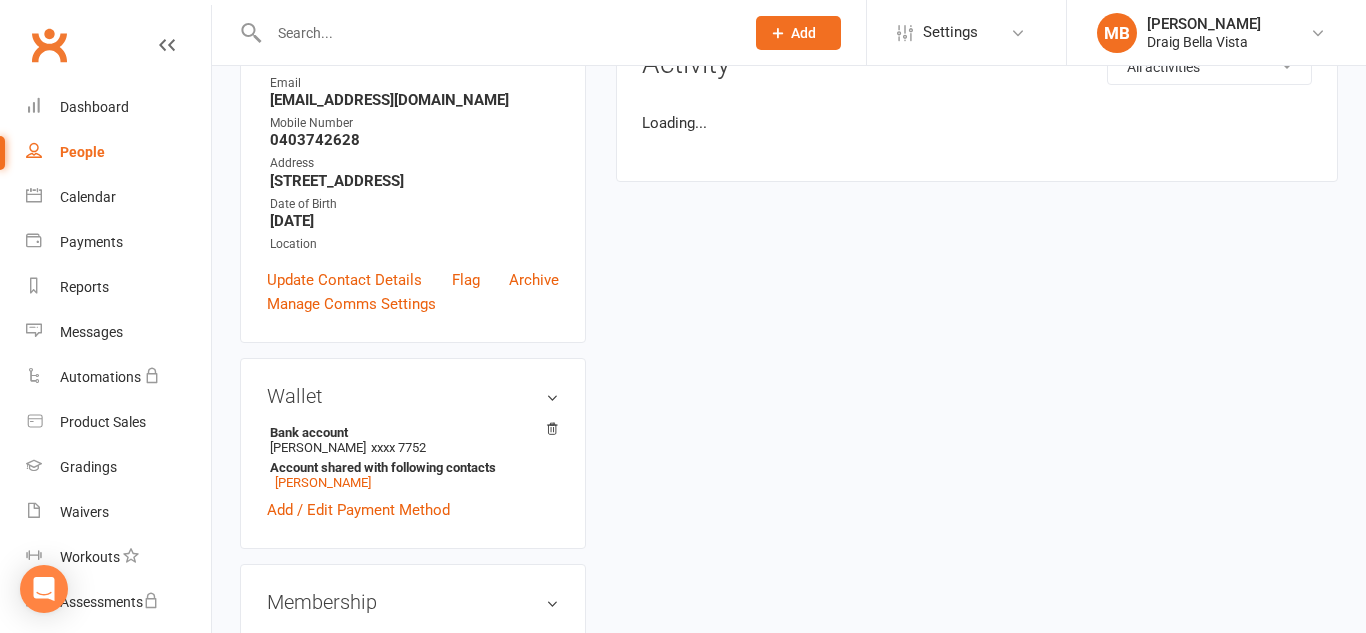 scroll, scrollTop: 0, scrollLeft: 0, axis: both 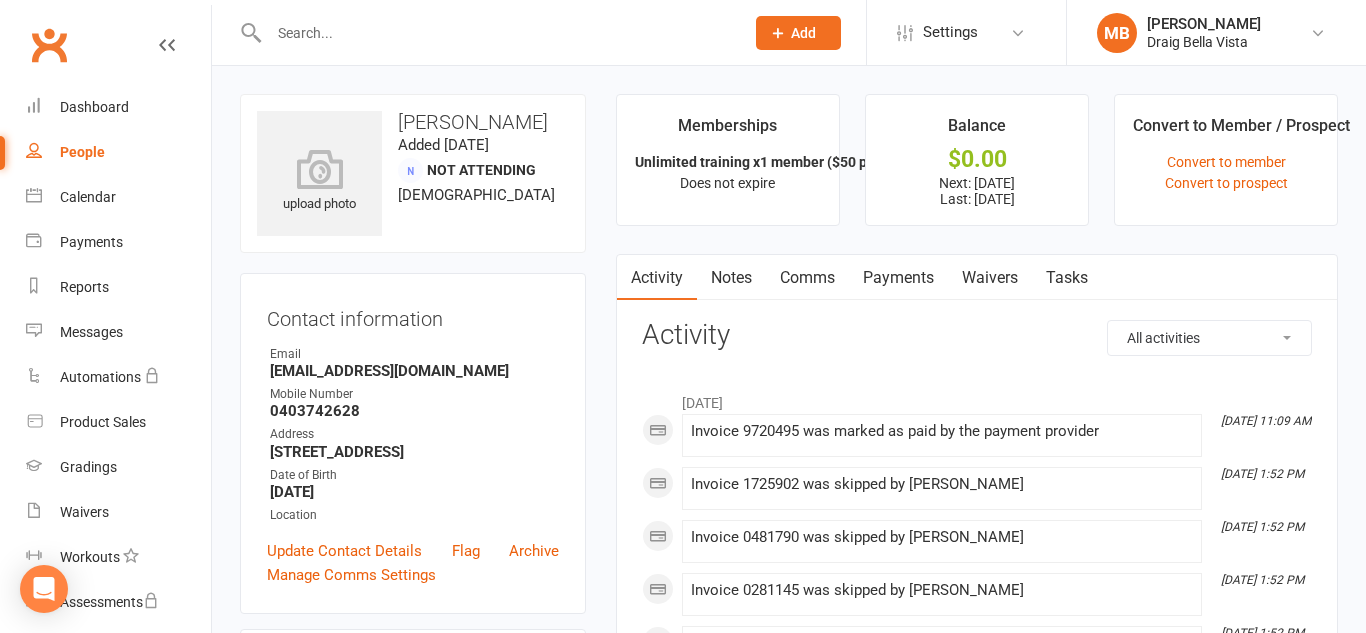 click on "Payments" at bounding box center (898, 278) 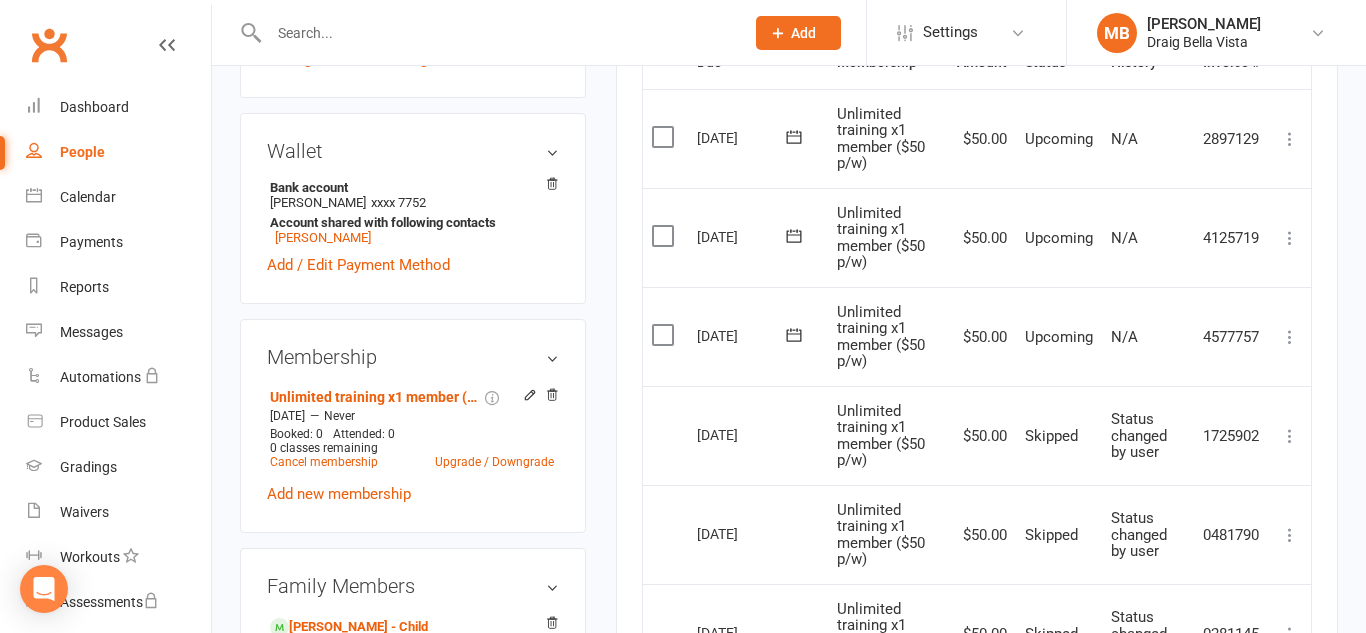 scroll, scrollTop: 0, scrollLeft: 0, axis: both 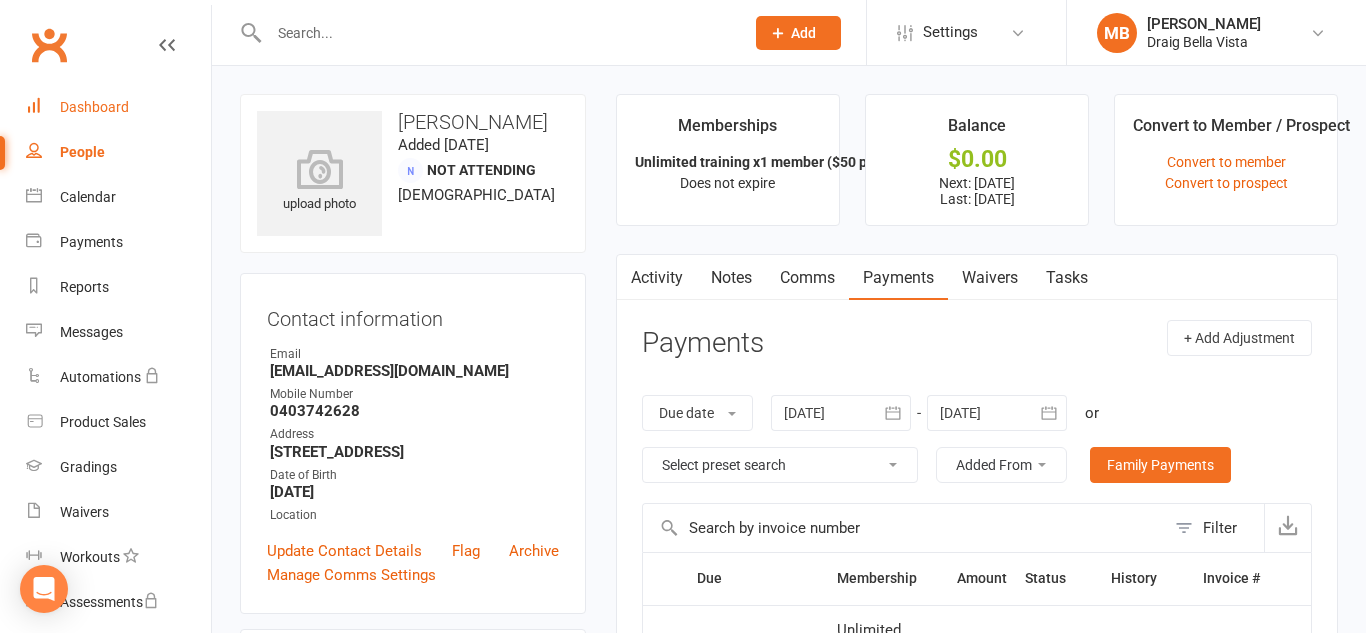 click on "Dashboard" at bounding box center (94, 107) 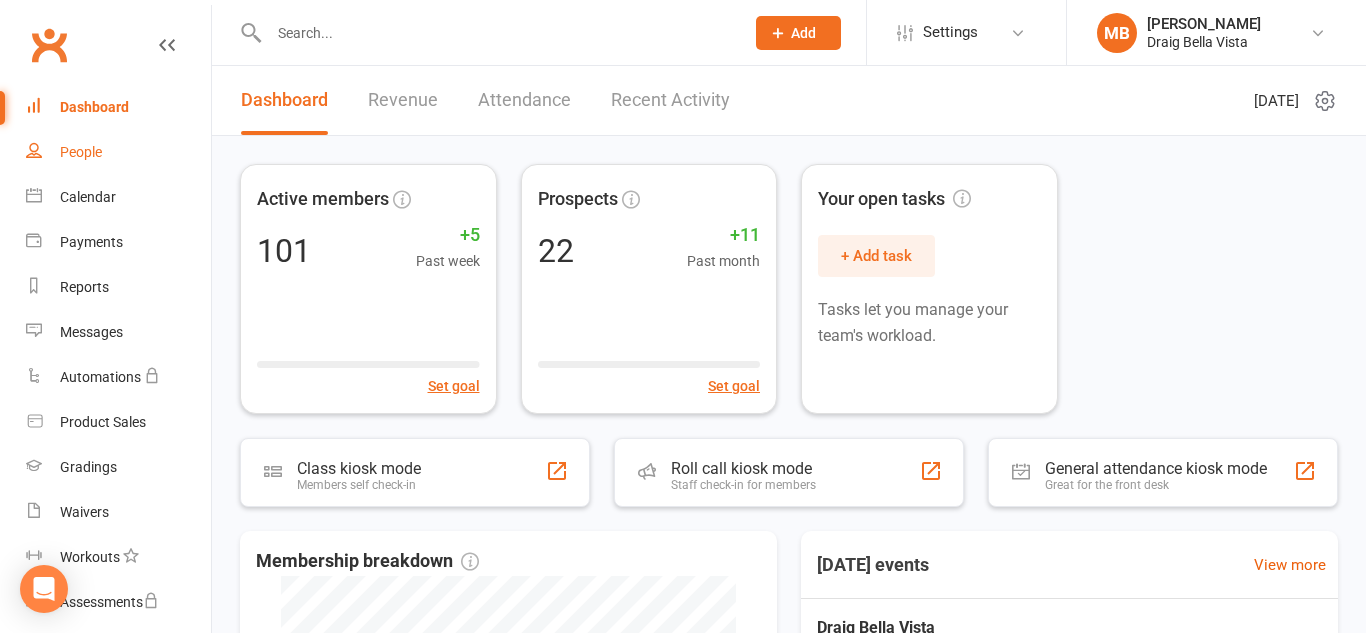 click on "People" at bounding box center (118, 152) 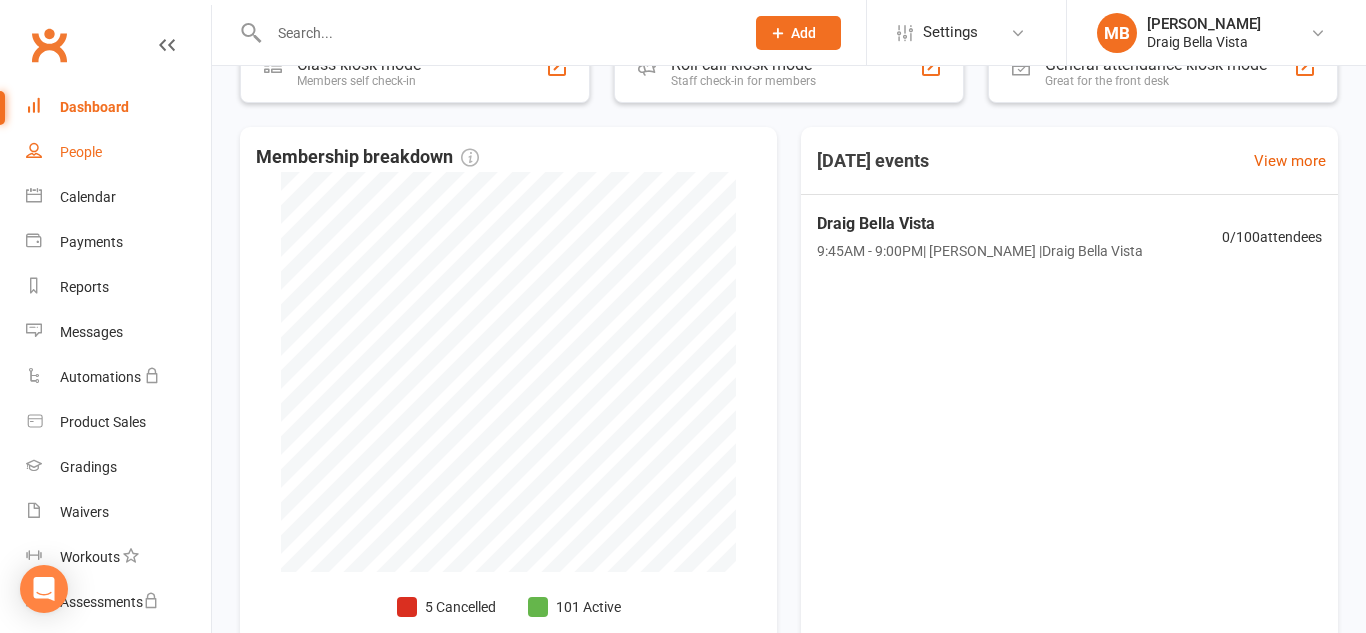 scroll, scrollTop: 0, scrollLeft: 0, axis: both 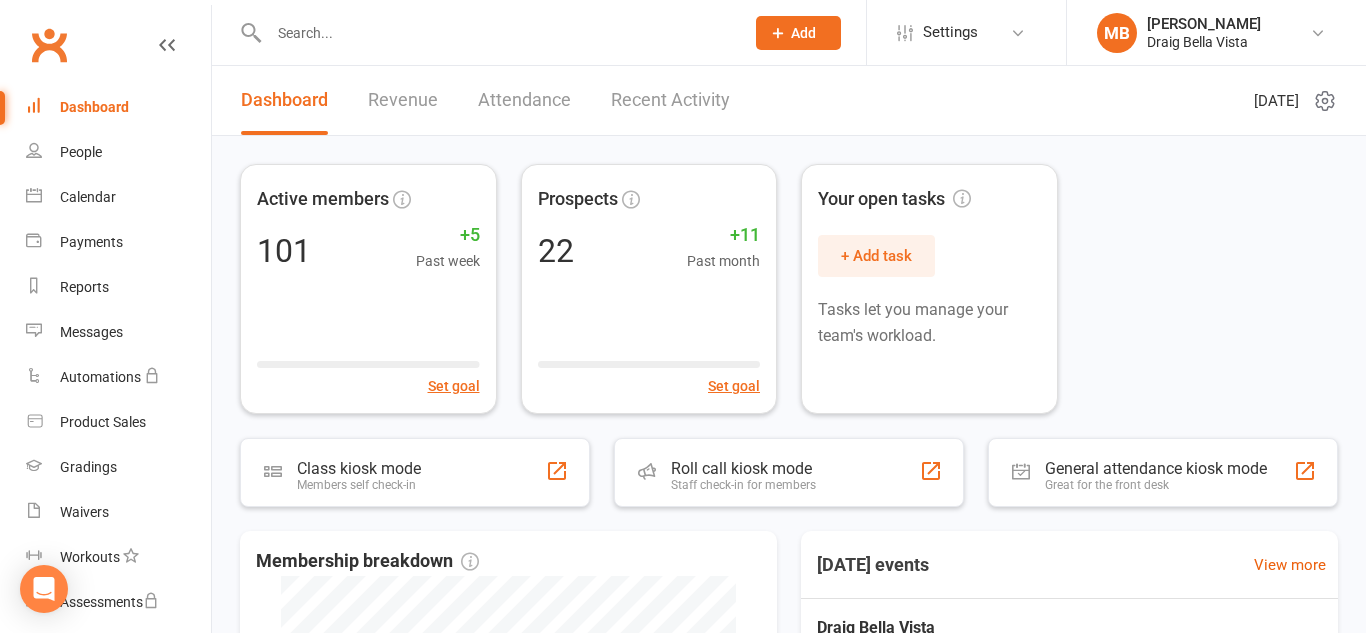 click on "Dashboard" at bounding box center (118, 107) 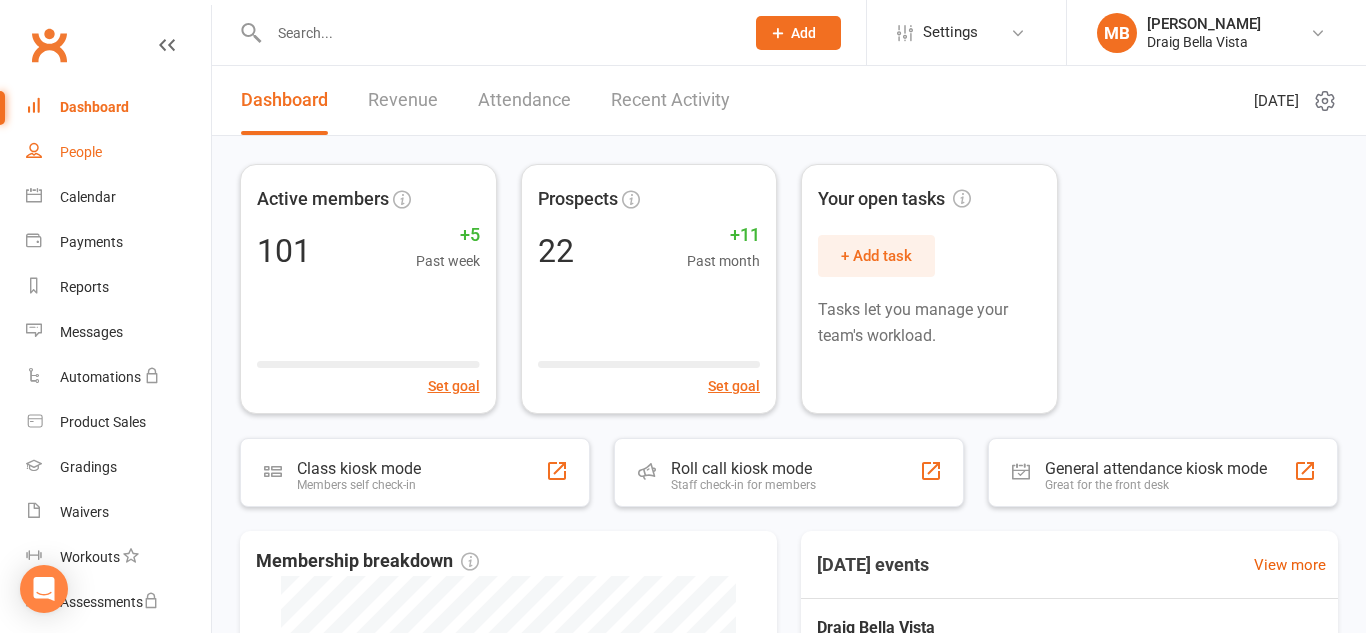 click on "People" at bounding box center (81, 152) 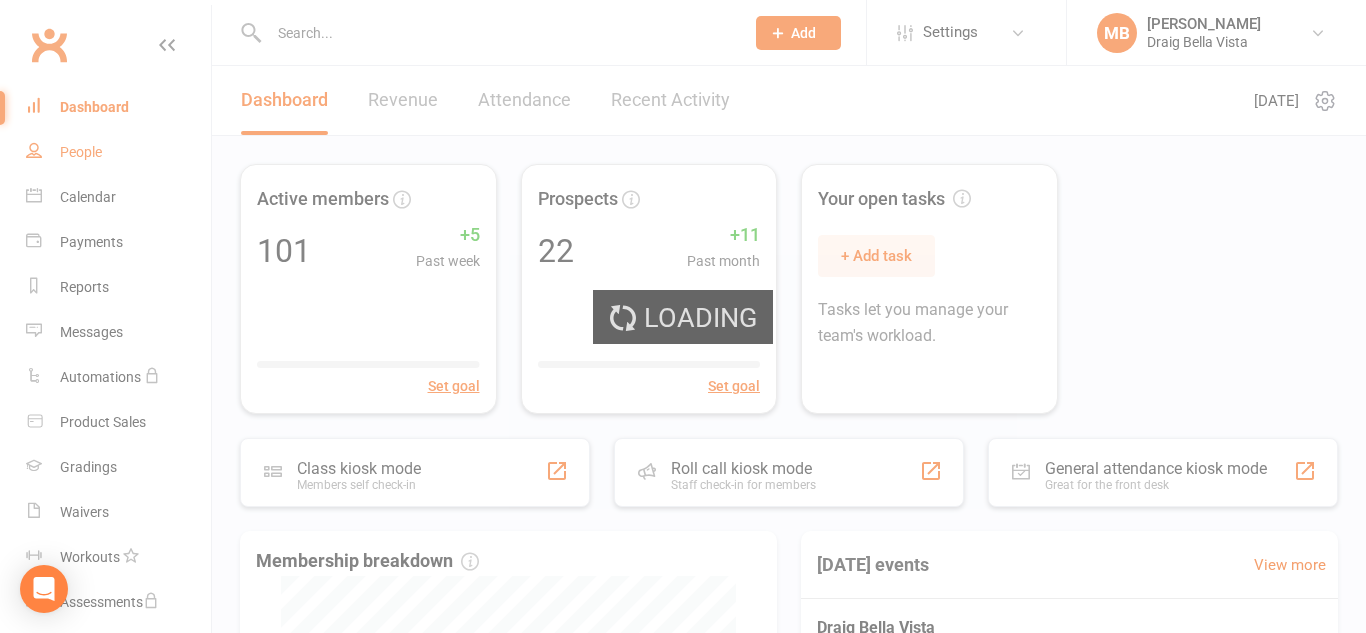 select on "100" 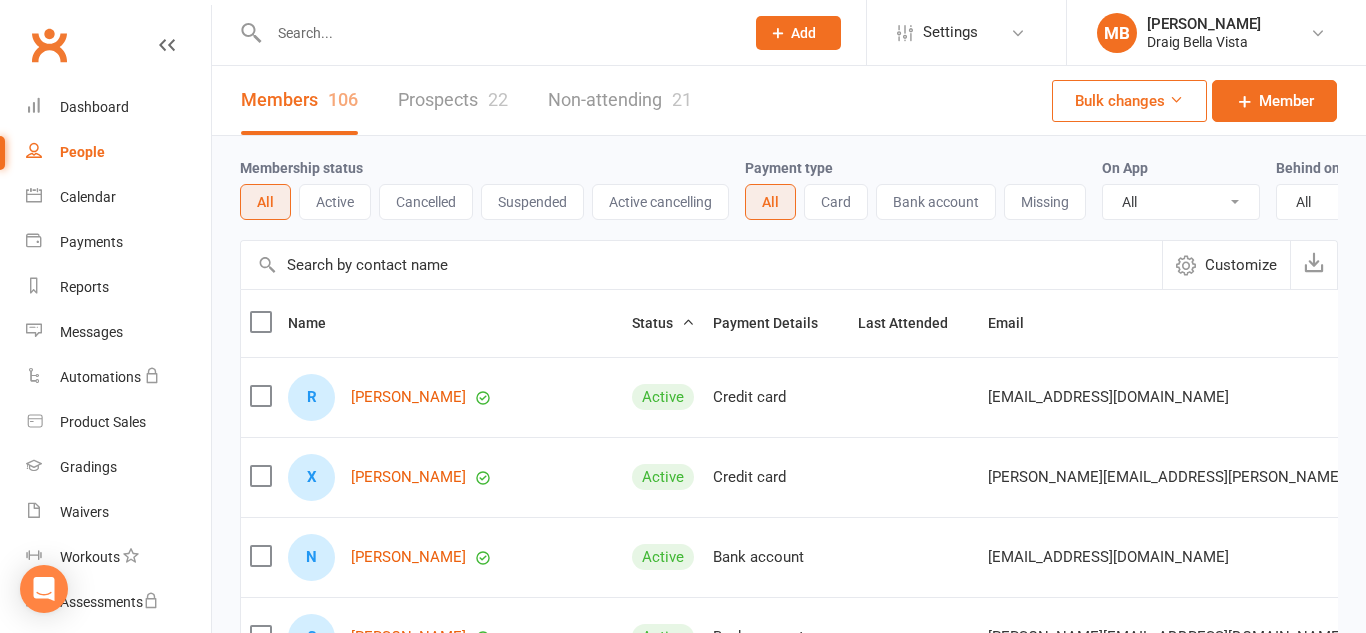 click on "Prospects 22" at bounding box center [453, 100] 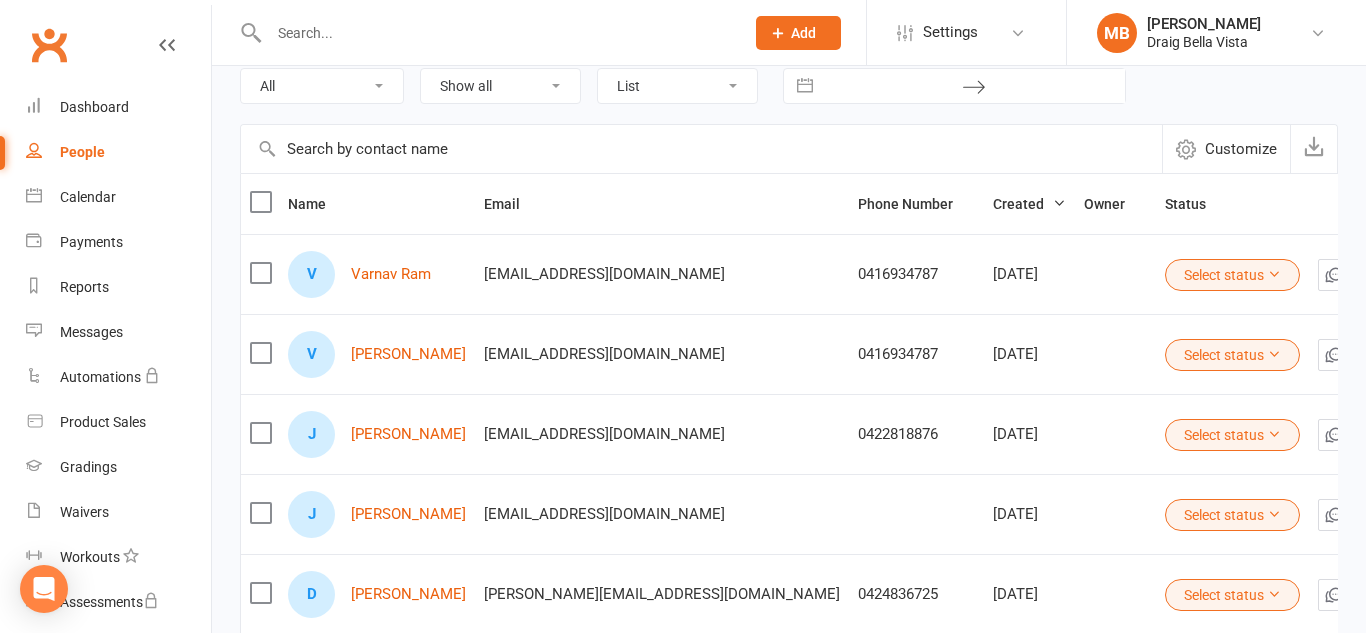 scroll, scrollTop: 117, scrollLeft: 0, axis: vertical 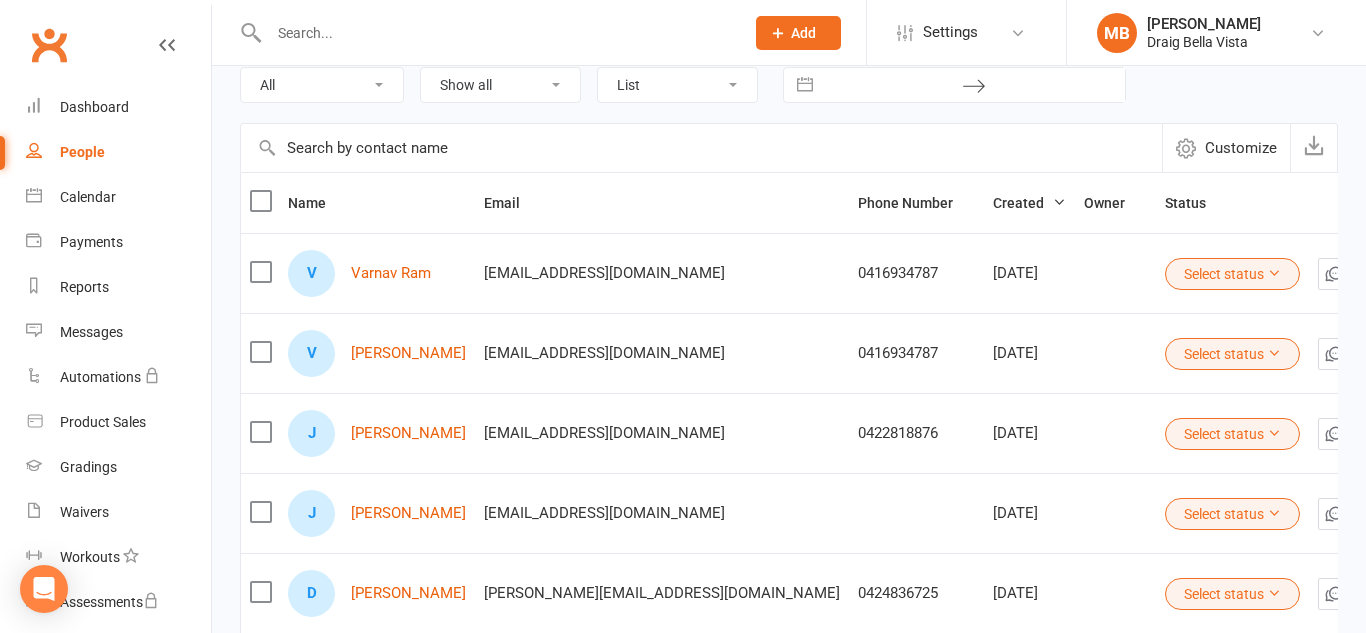click at bounding box center (496, 33) 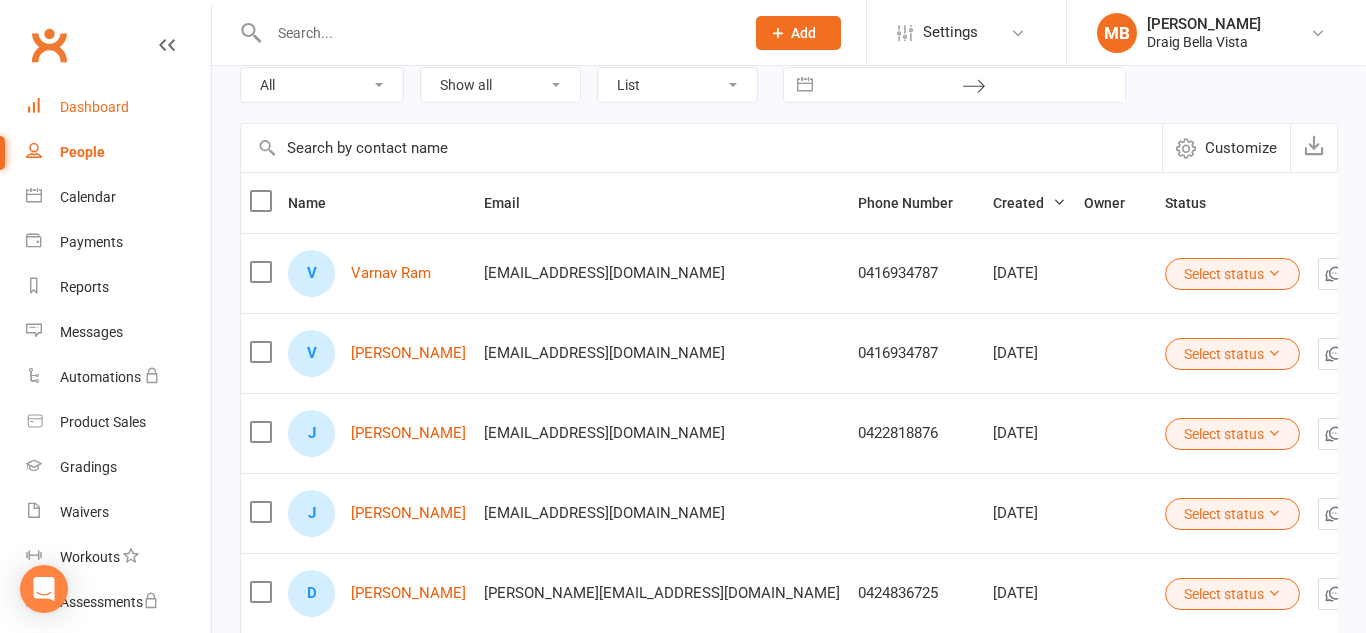 click on "Dashboard" at bounding box center (94, 107) 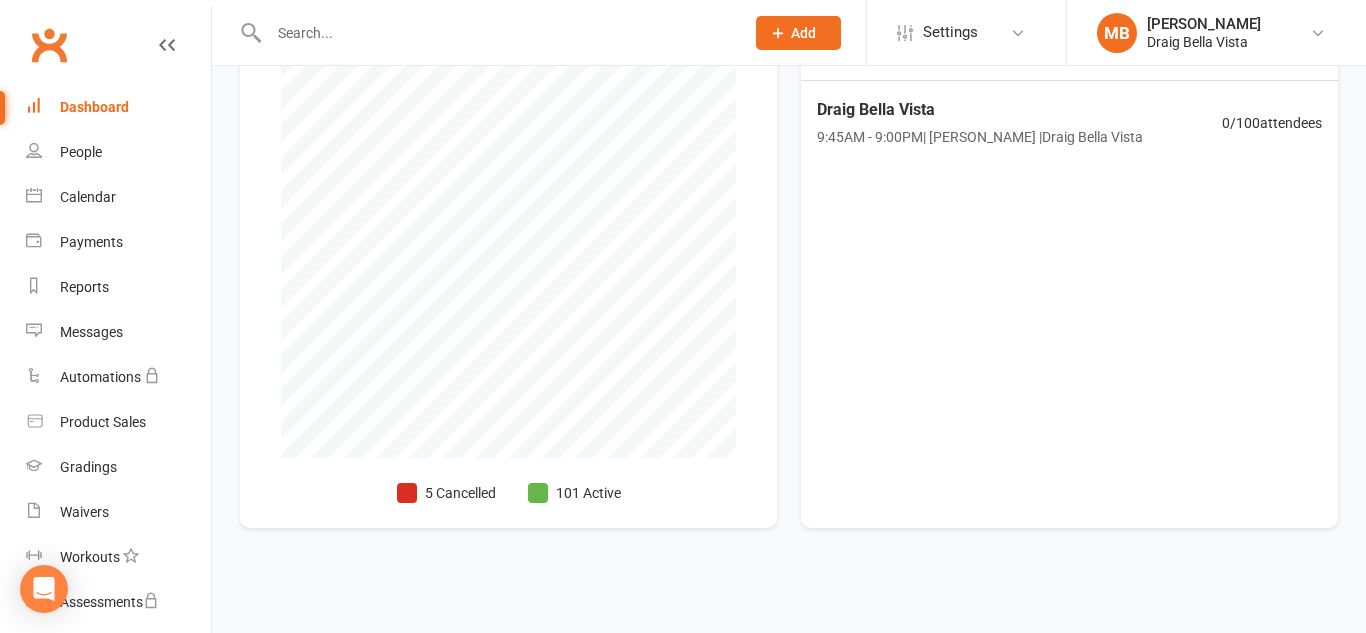 scroll, scrollTop: 517, scrollLeft: 0, axis: vertical 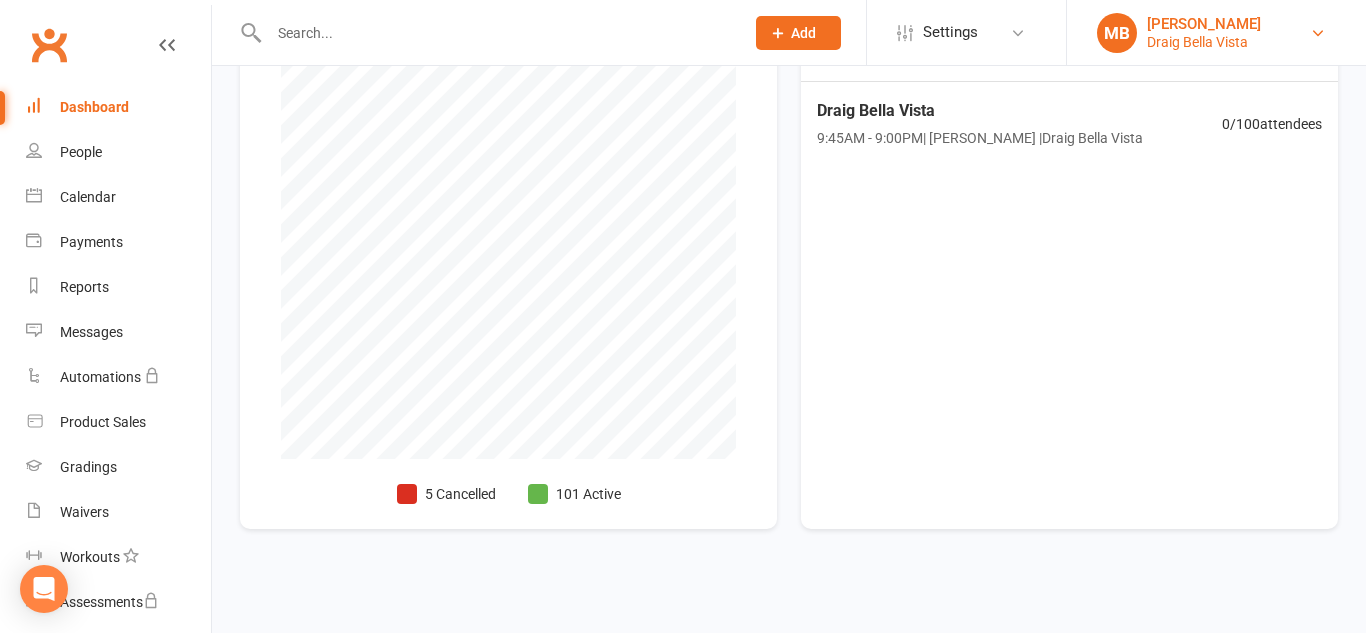 click on "MB [PERSON_NAME] Draig Bella Vista" at bounding box center [1216, 33] 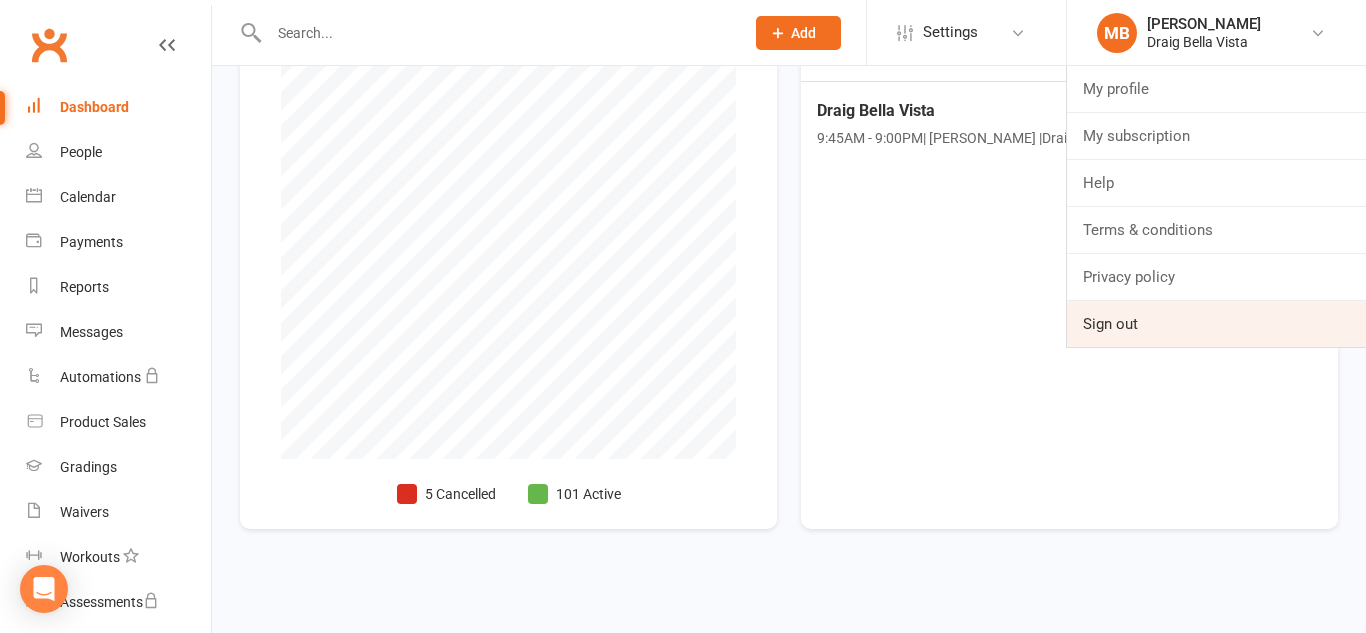 click on "Sign out" at bounding box center (1216, 324) 